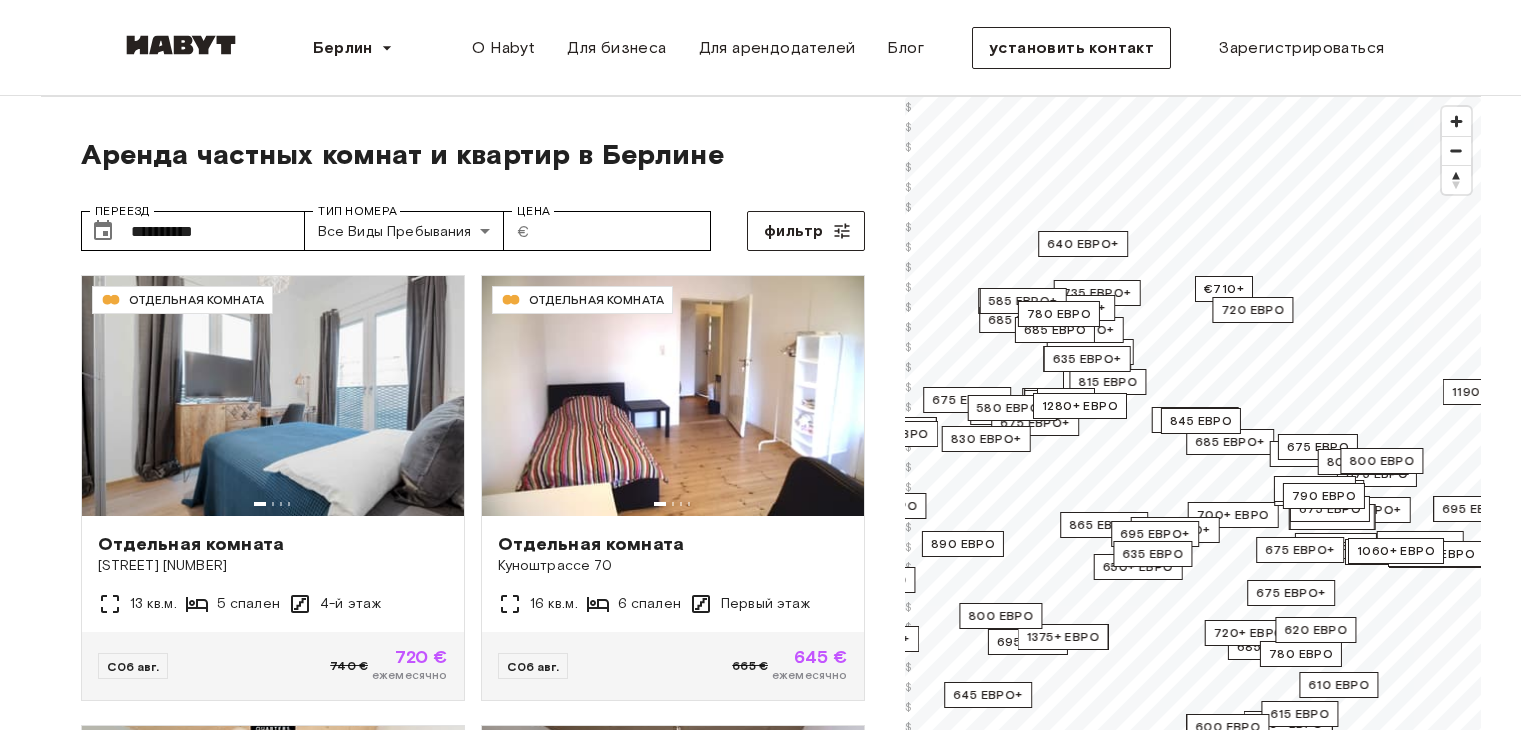 scroll, scrollTop: 0, scrollLeft: 0, axis: both 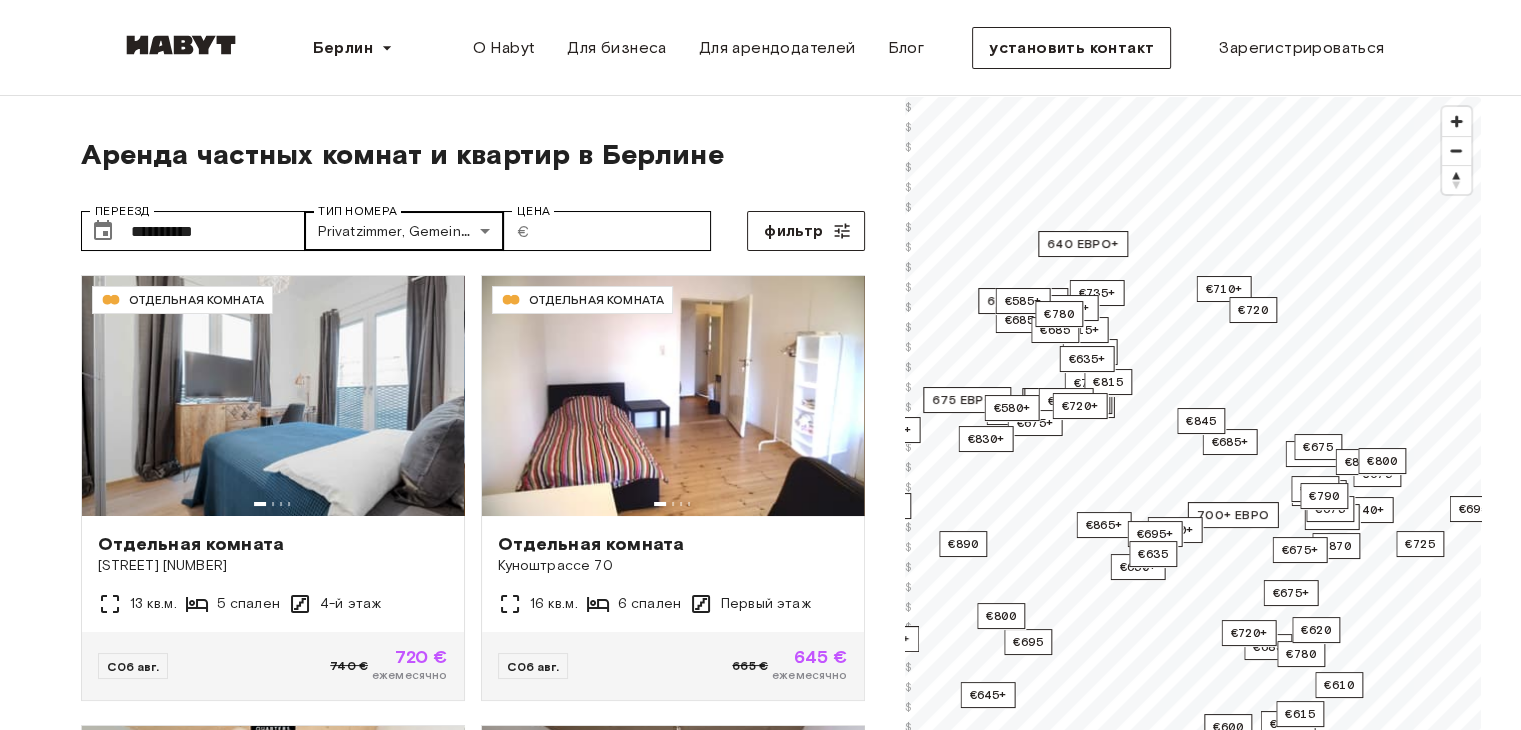 type on "**********" 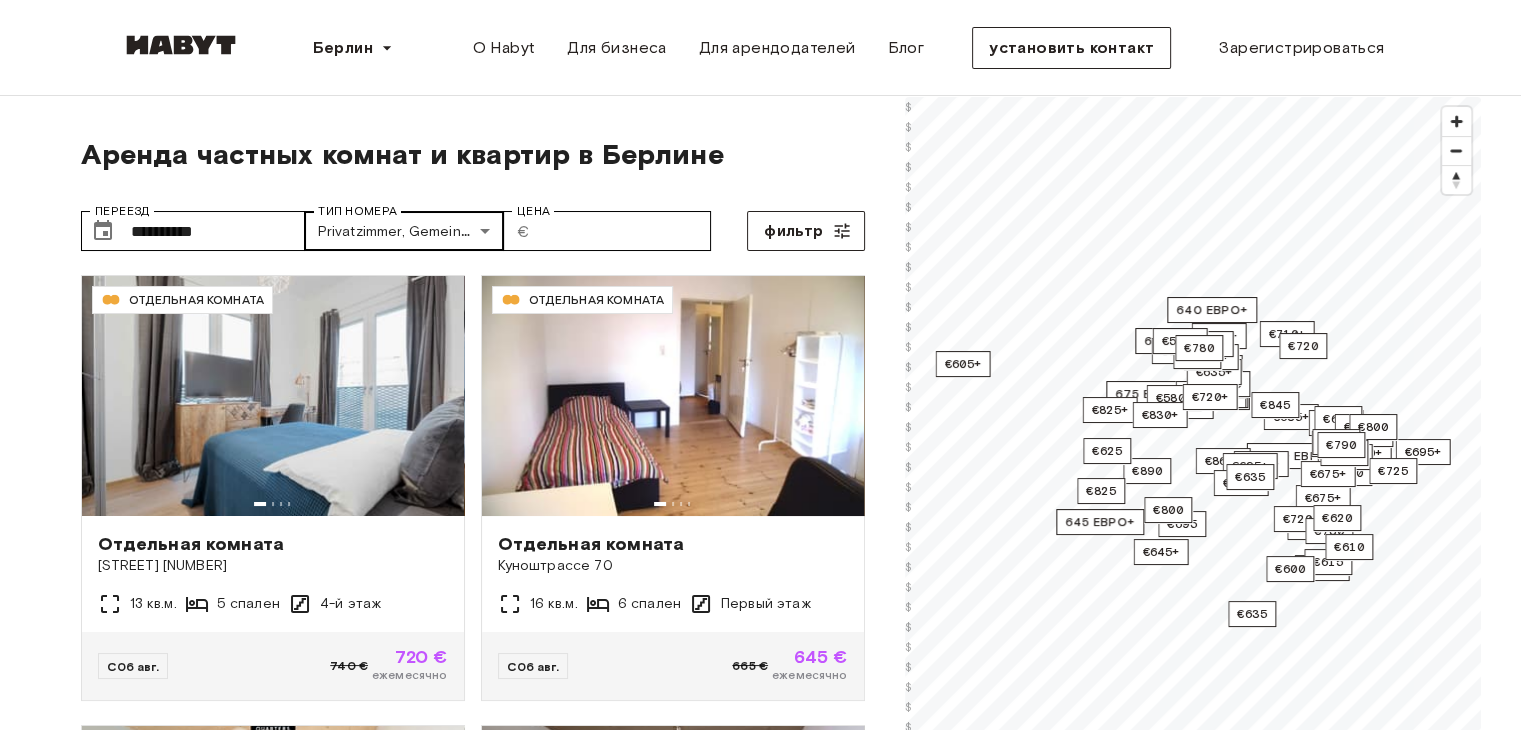 scroll, scrollTop: 0, scrollLeft: 0, axis: both 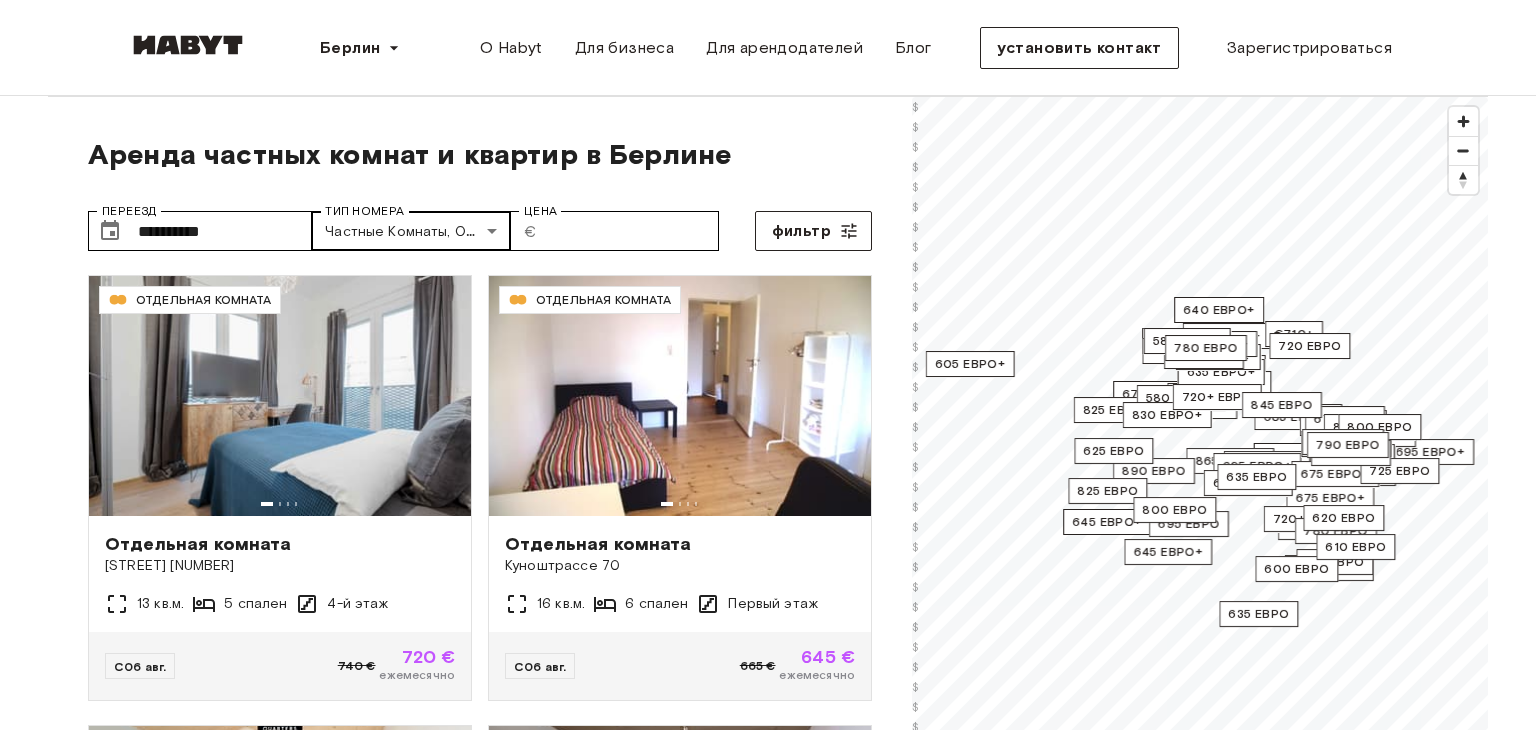 click on "ОТДЕЛЬНАЯ КОМНАТА Отдельная комната [STREET] [NUMBER] [AREA] [ROOMS] [FLOOR] С [DATE] [PRICE] [PRICE] С" at bounding box center [768, 2463] 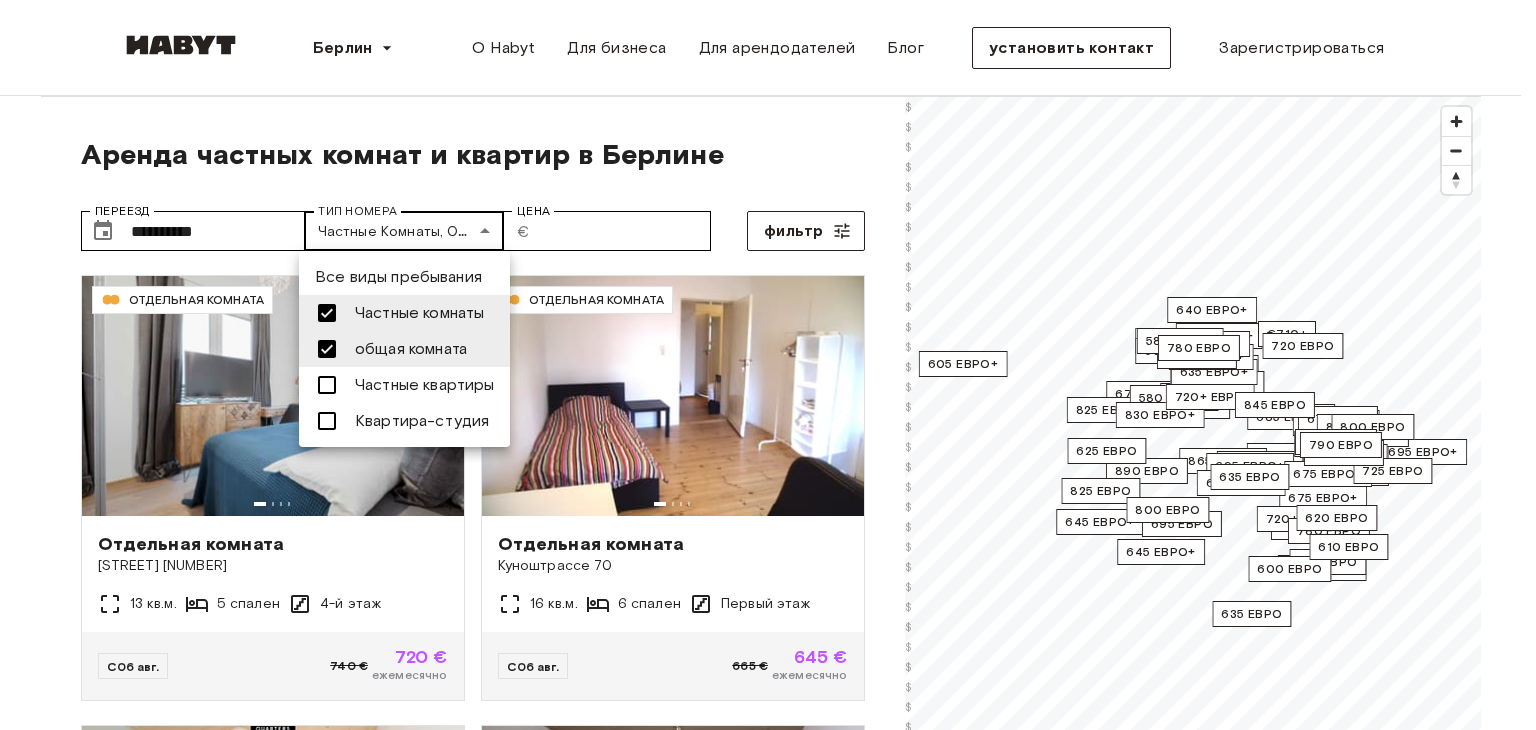click at bounding box center [768, 365] 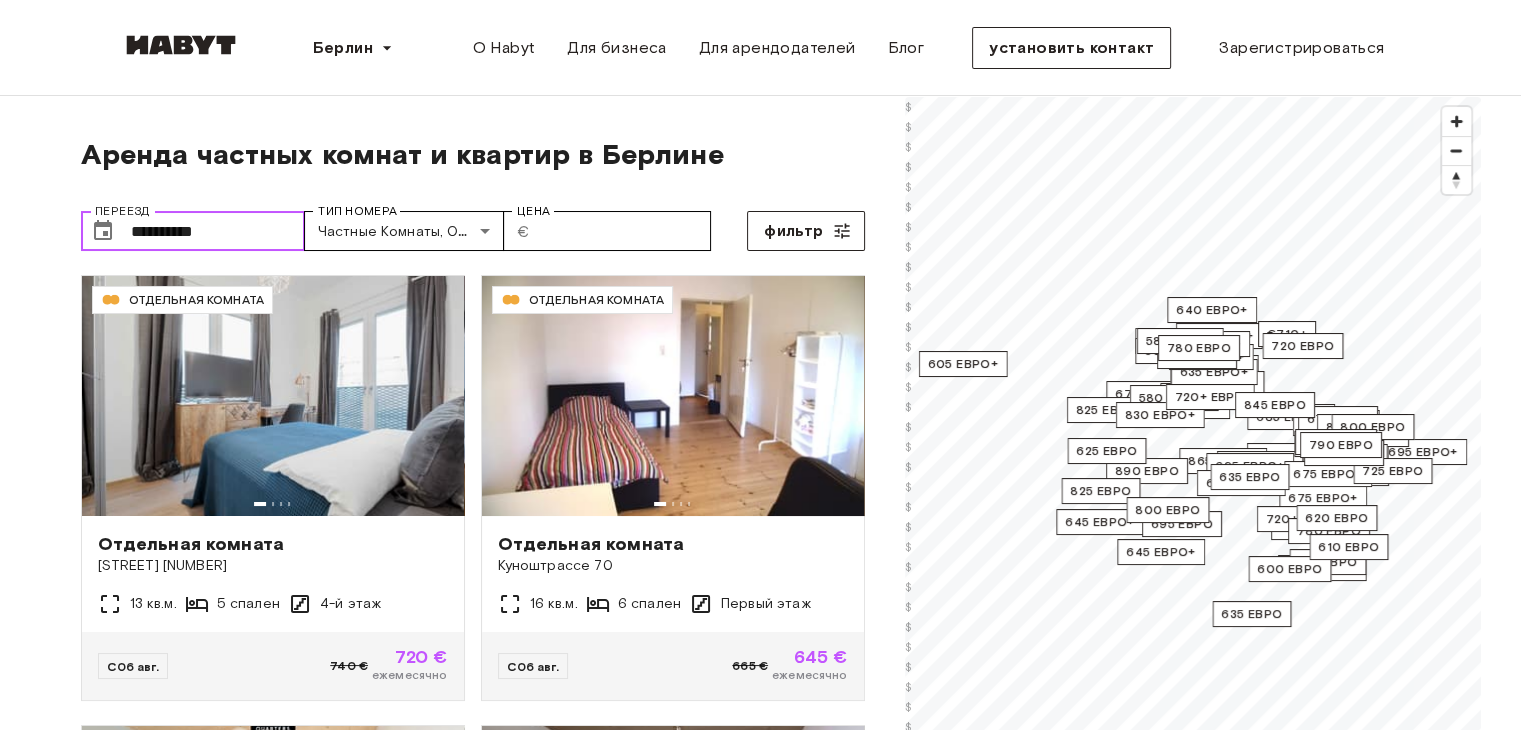 click on "**********" at bounding box center (218, 231) 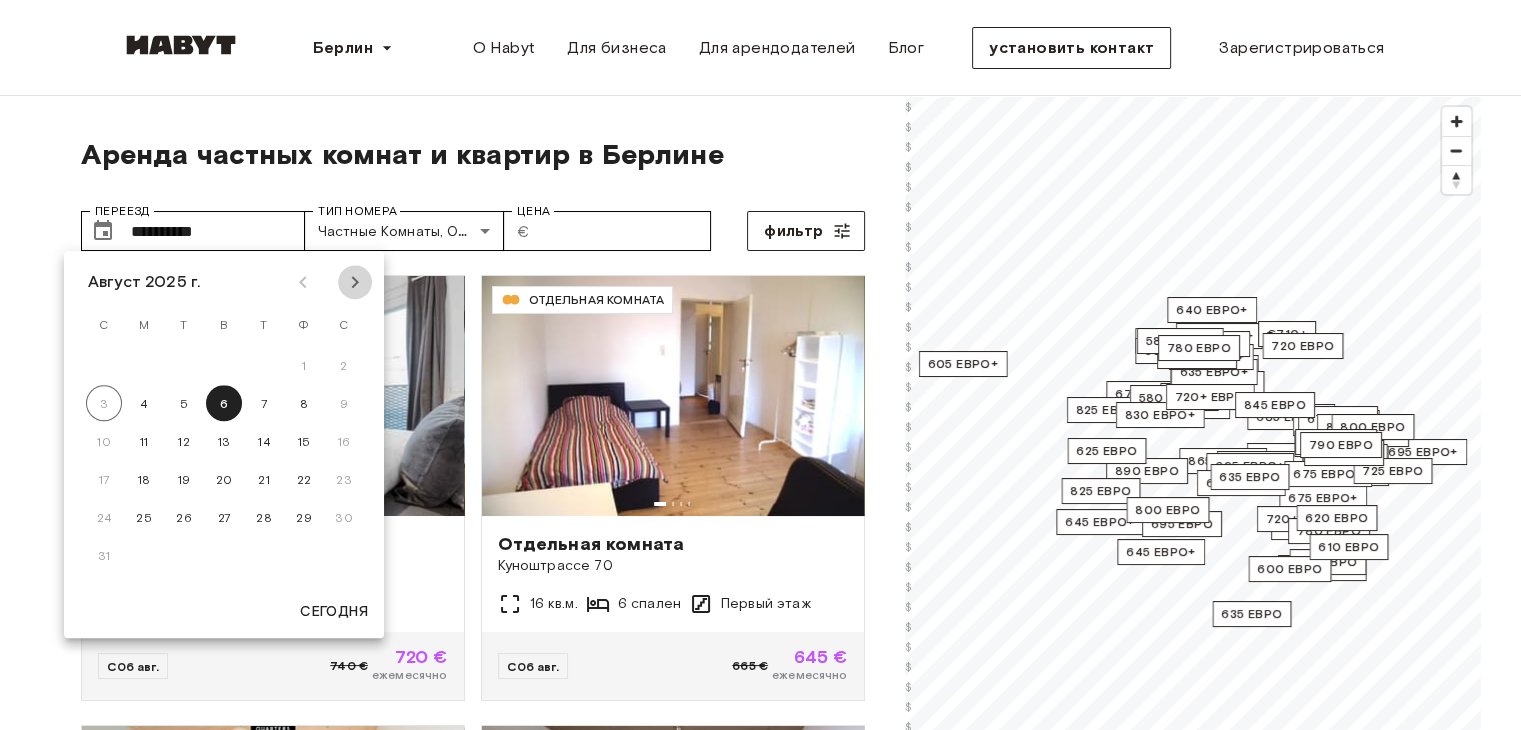 click 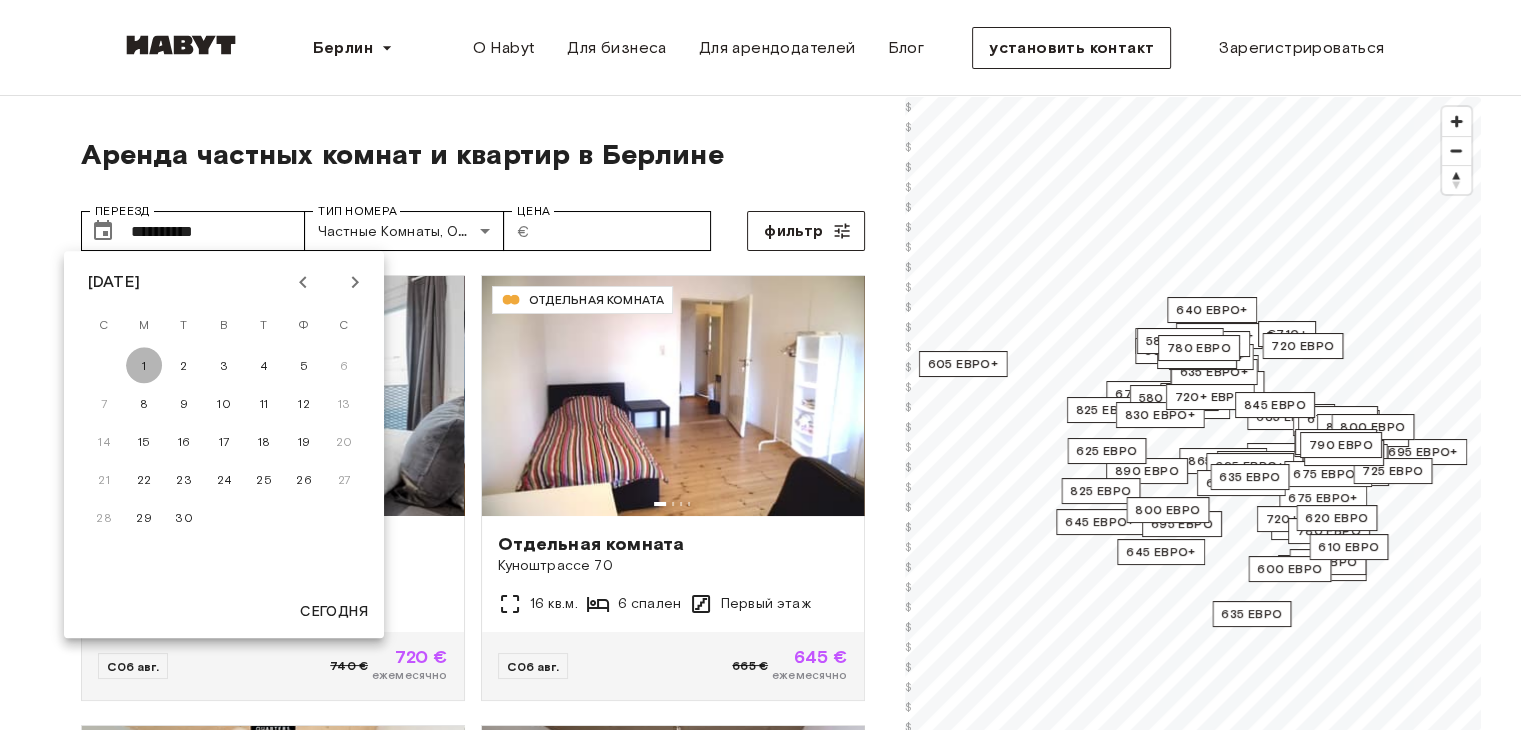 click on "1" at bounding box center [144, 365] 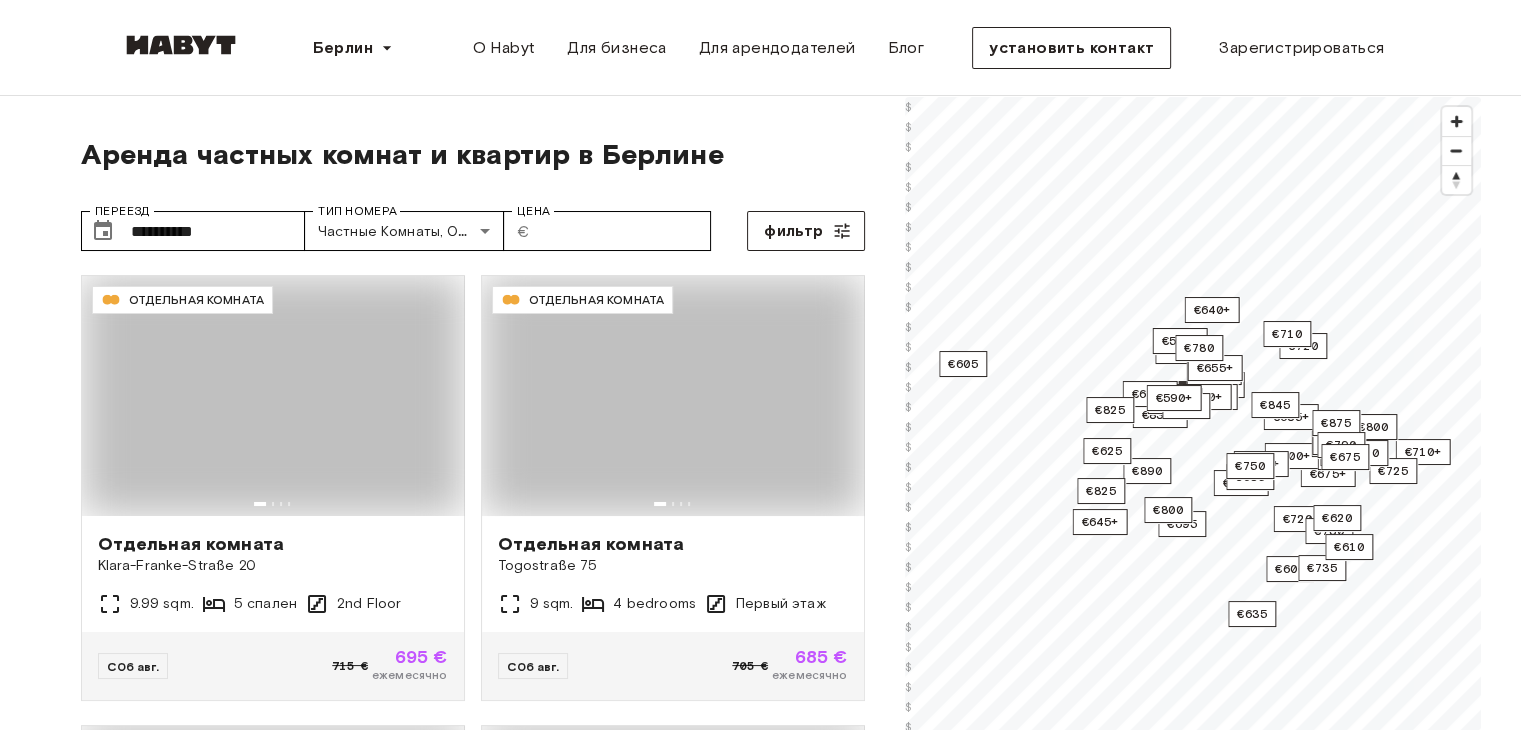 type on "**********" 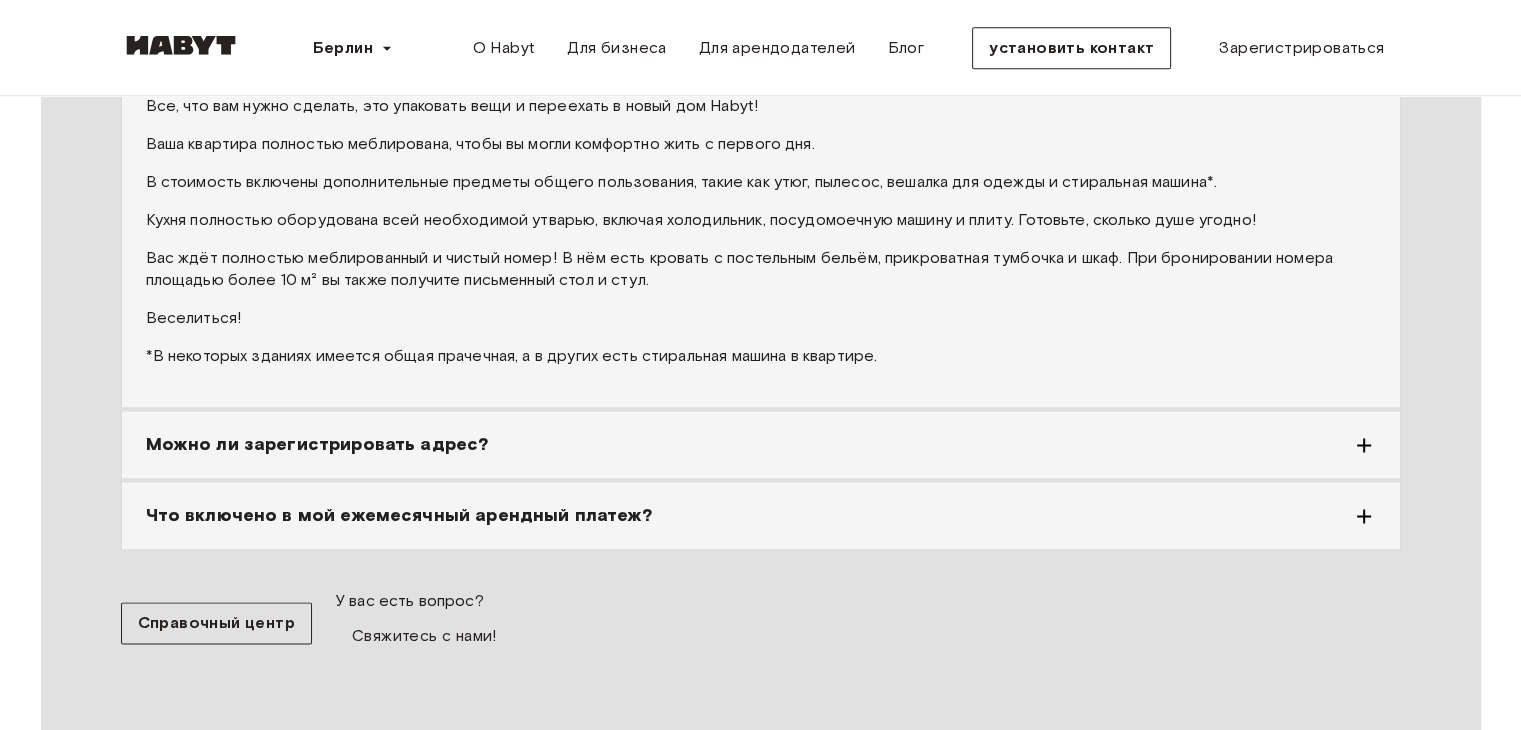 scroll, scrollTop: 2649, scrollLeft: 0, axis: vertical 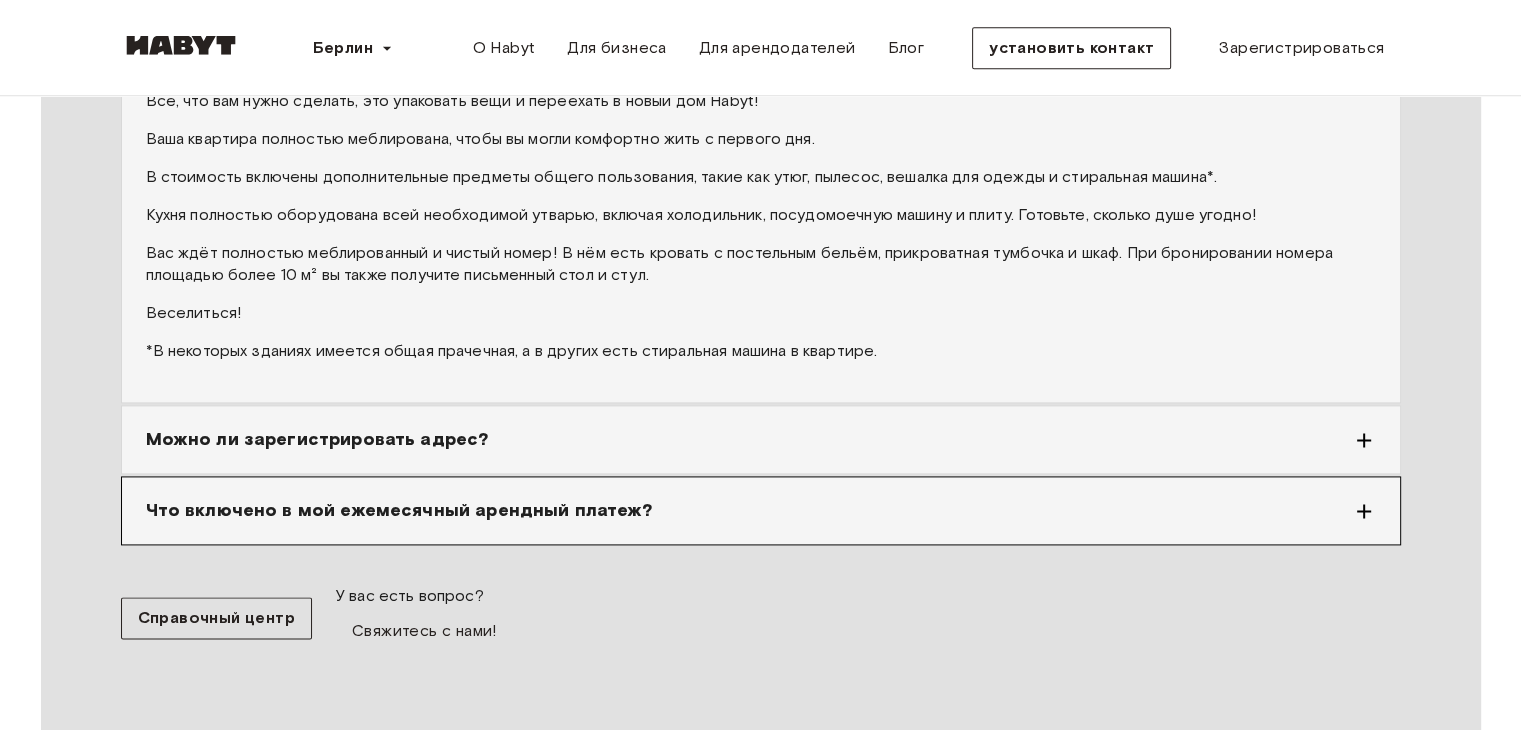 click on "Что включено в мой ежемесячный арендный платеж?" at bounding box center [399, 510] 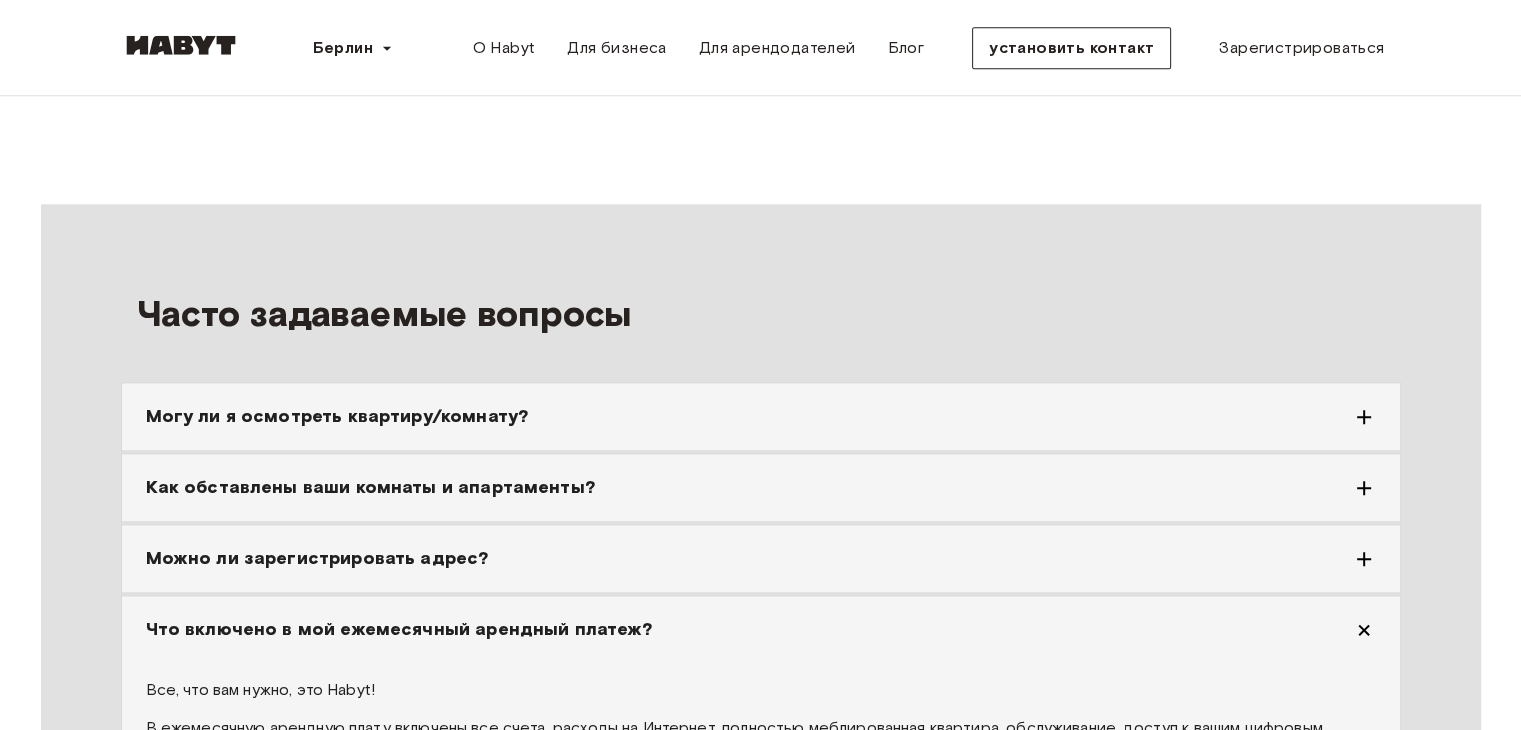 scroll, scrollTop: 2105, scrollLeft: 0, axis: vertical 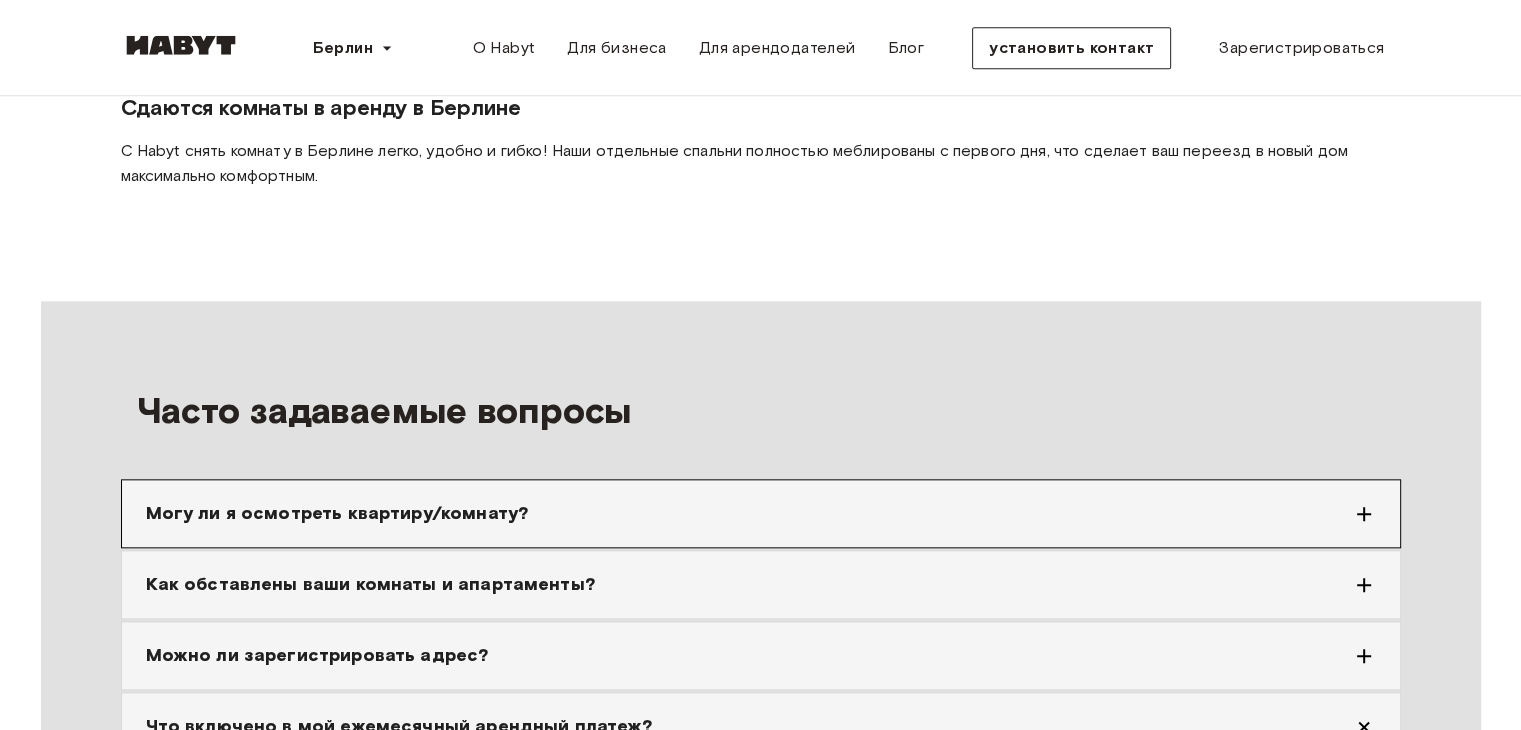 click on "Могу ли я осмотреть квартиру/комнату?" at bounding box center [337, 513] 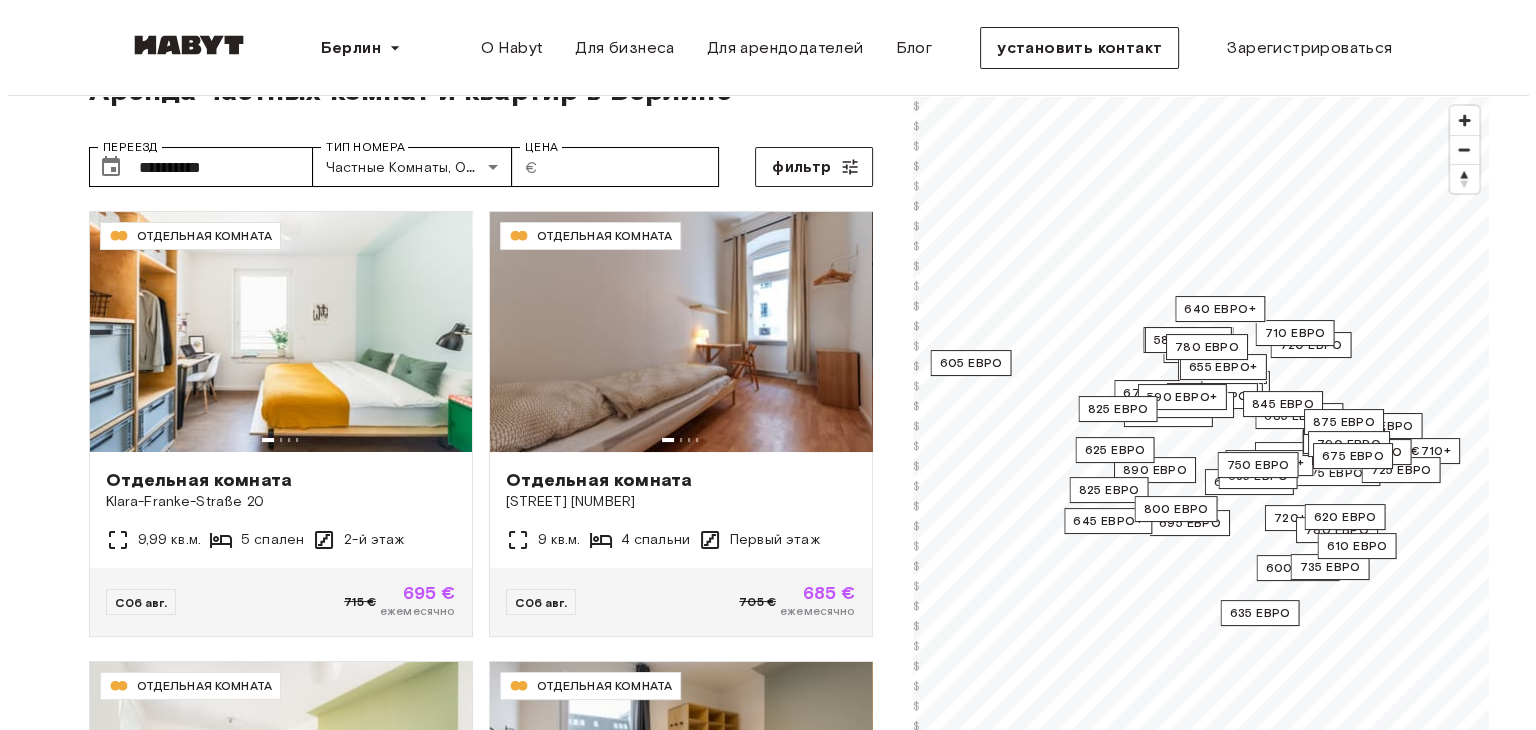 scroll, scrollTop: 0, scrollLeft: 0, axis: both 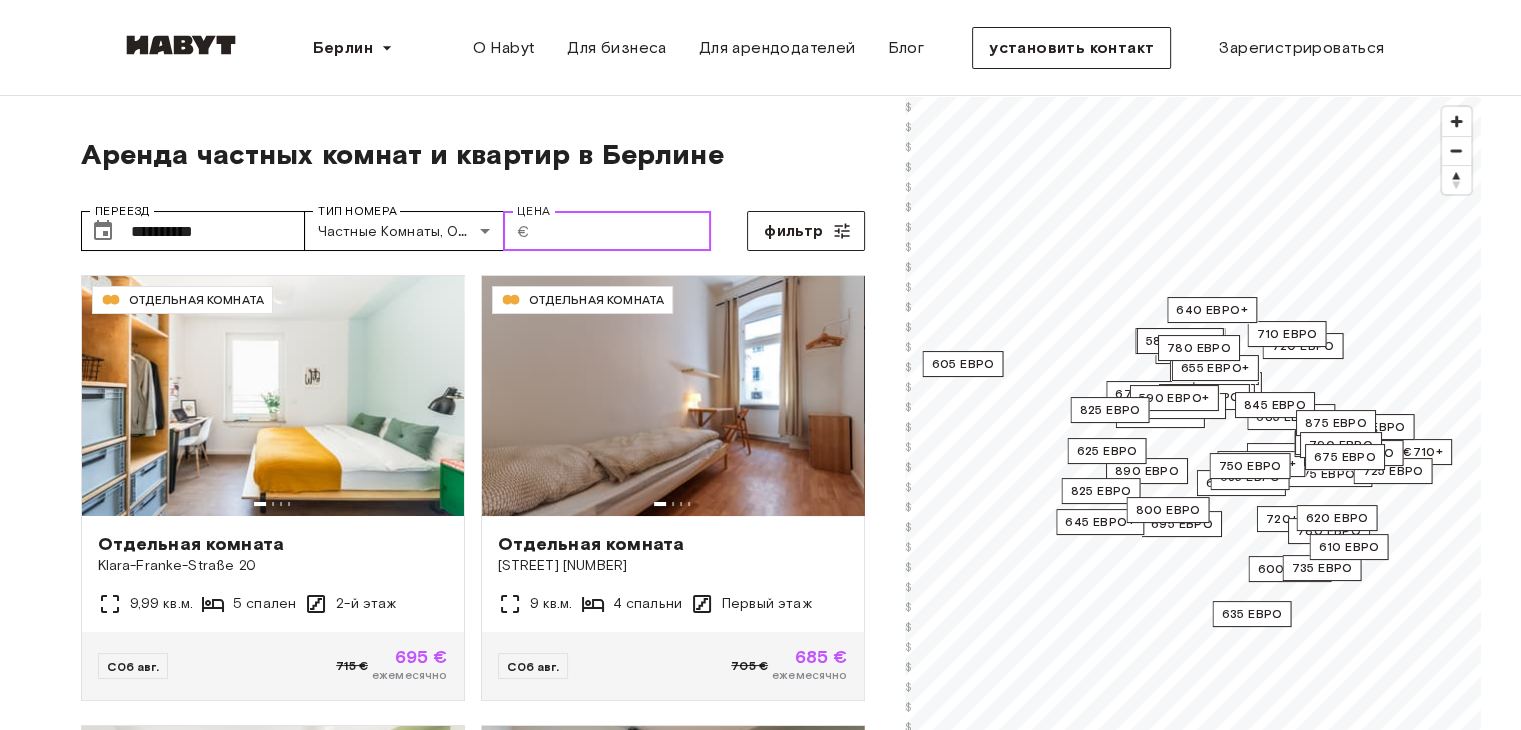 click on "Цена" at bounding box center [624, 231] 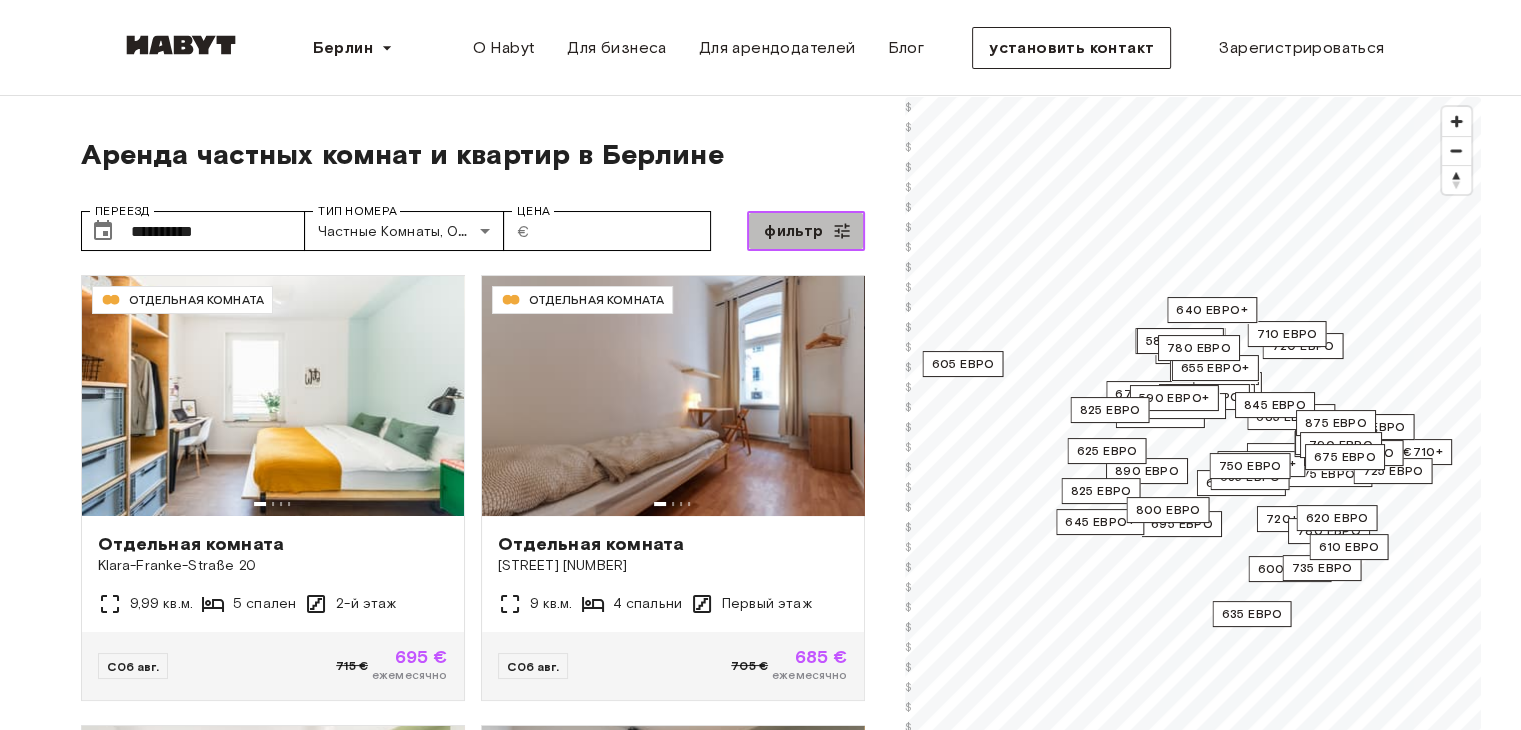 click 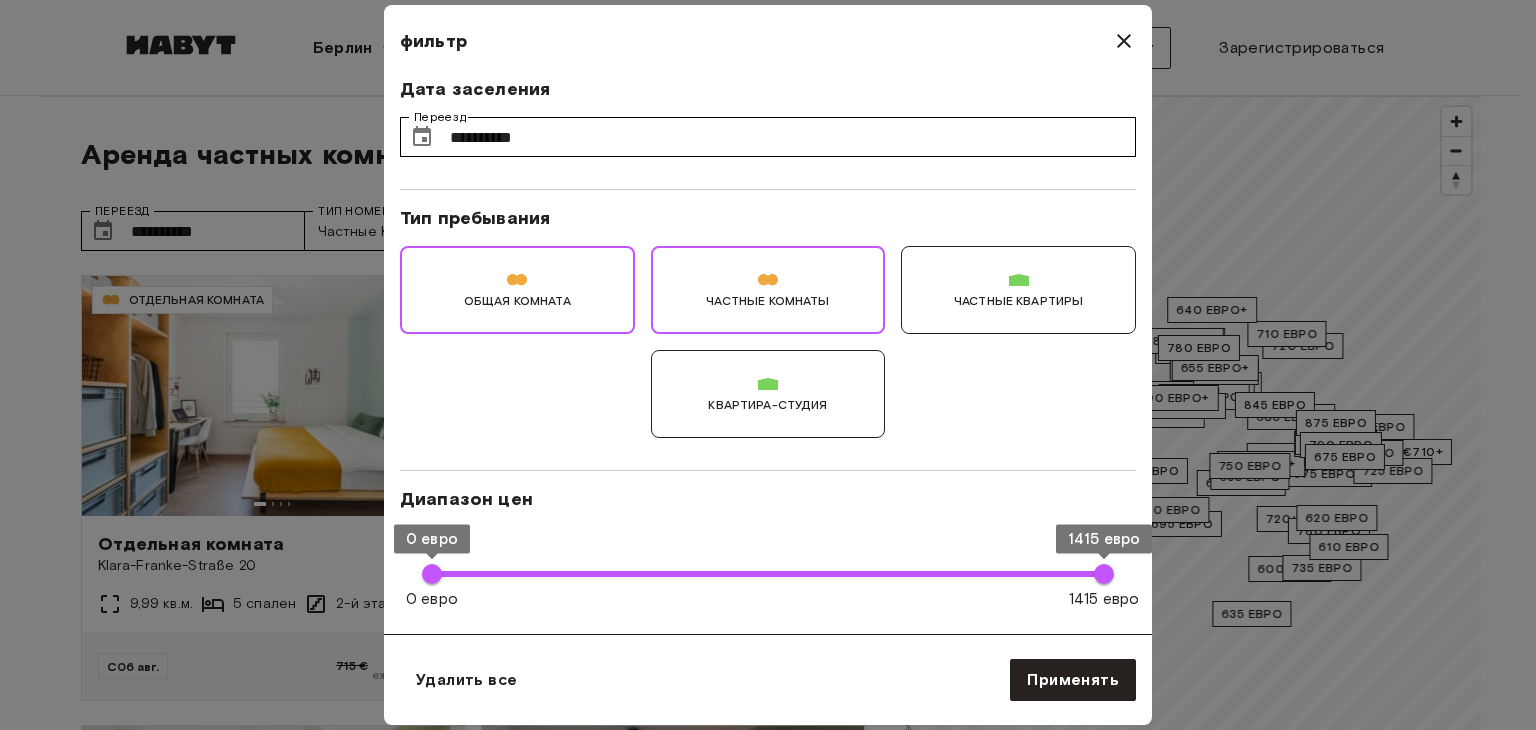 type on "***" 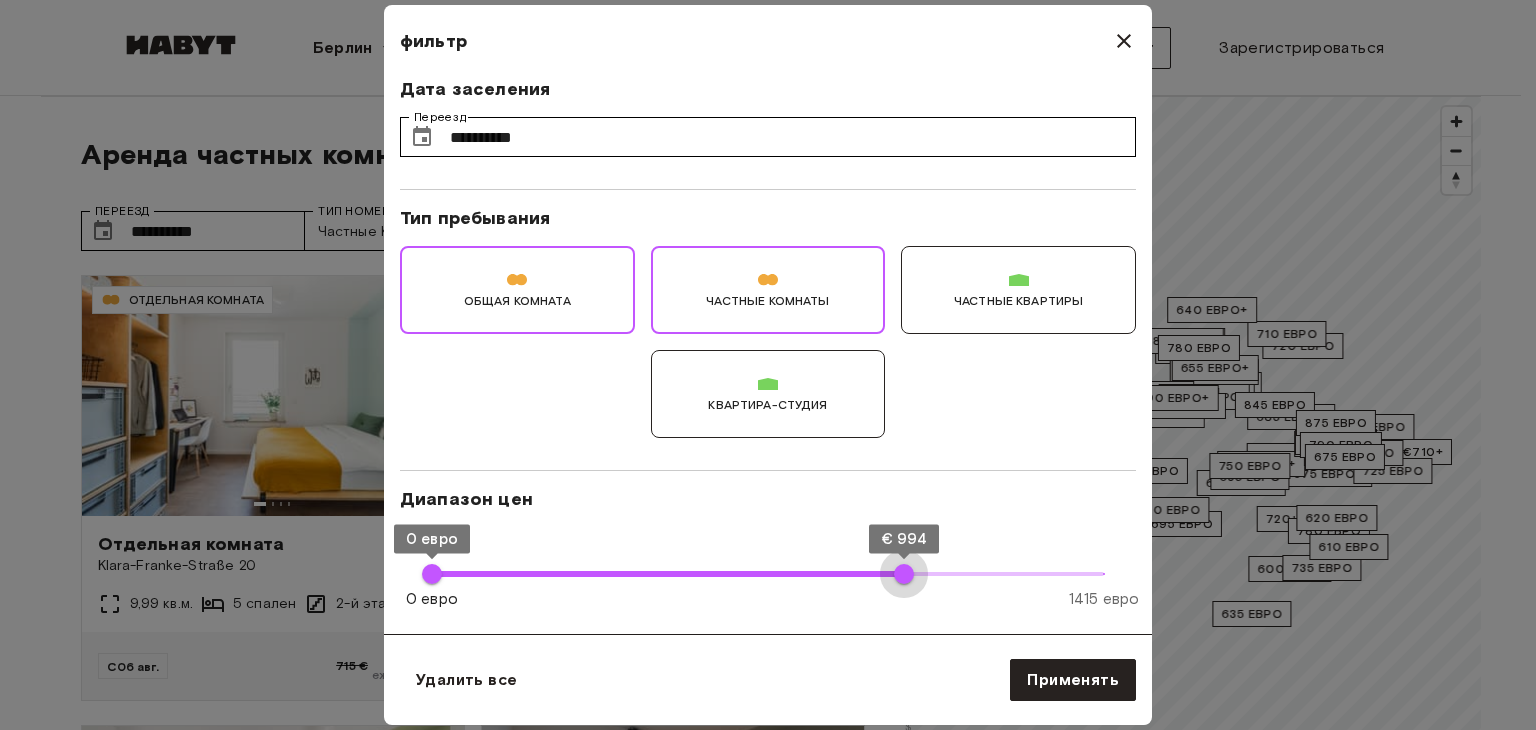 click on "0 евро 1415 евро 0 евро € 994" at bounding box center (768, 574) 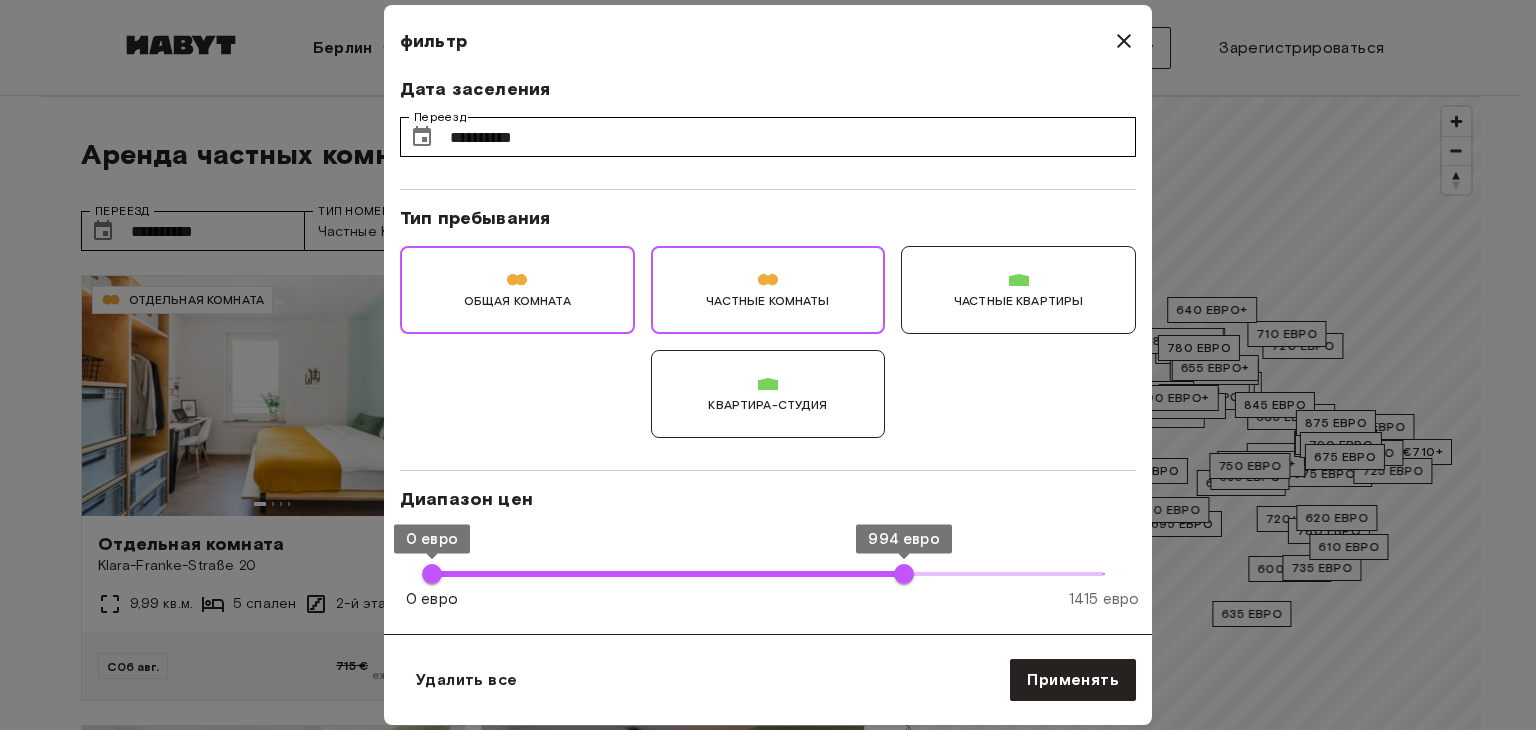 type on "**" 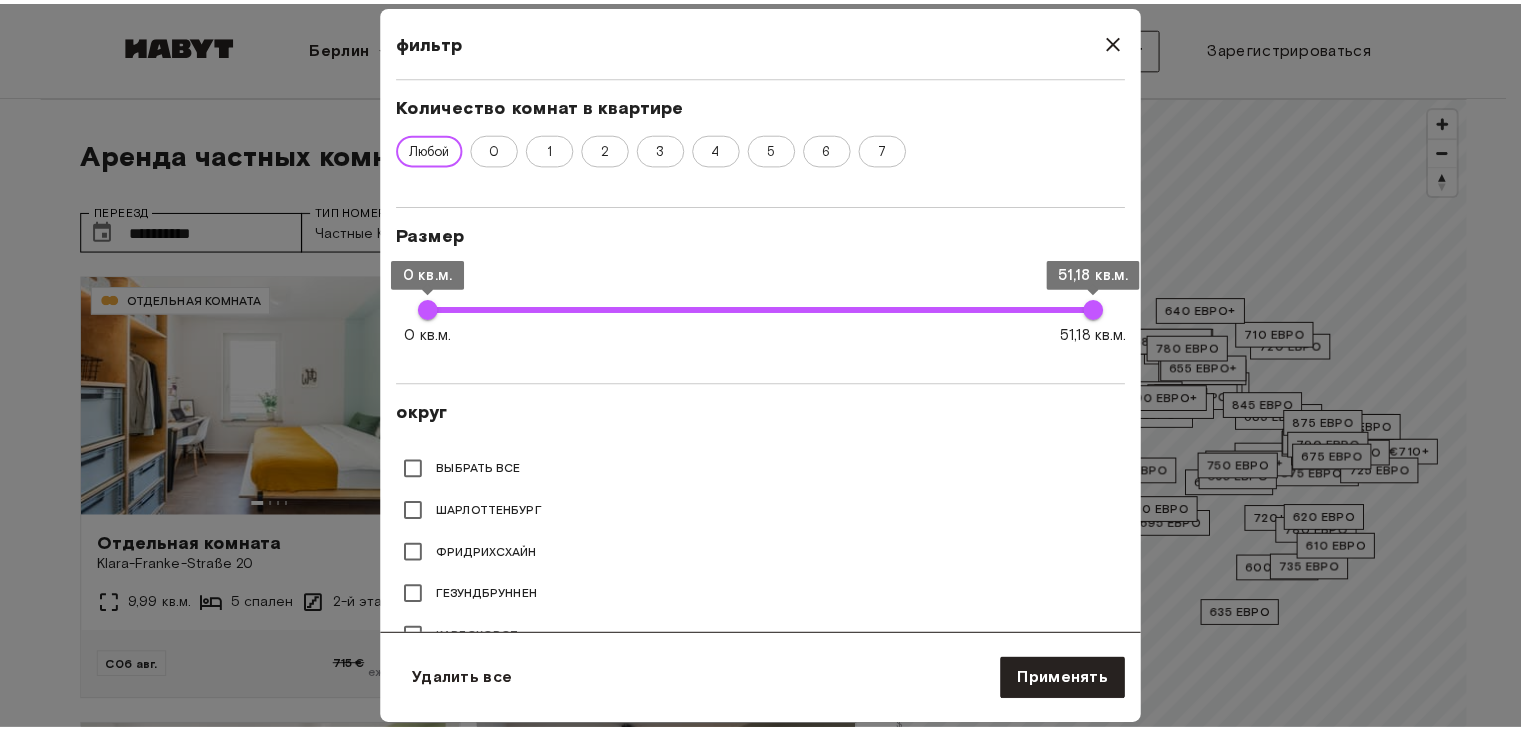 scroll, scrollTop: 575, scrollLeft: 0, axis: vertical 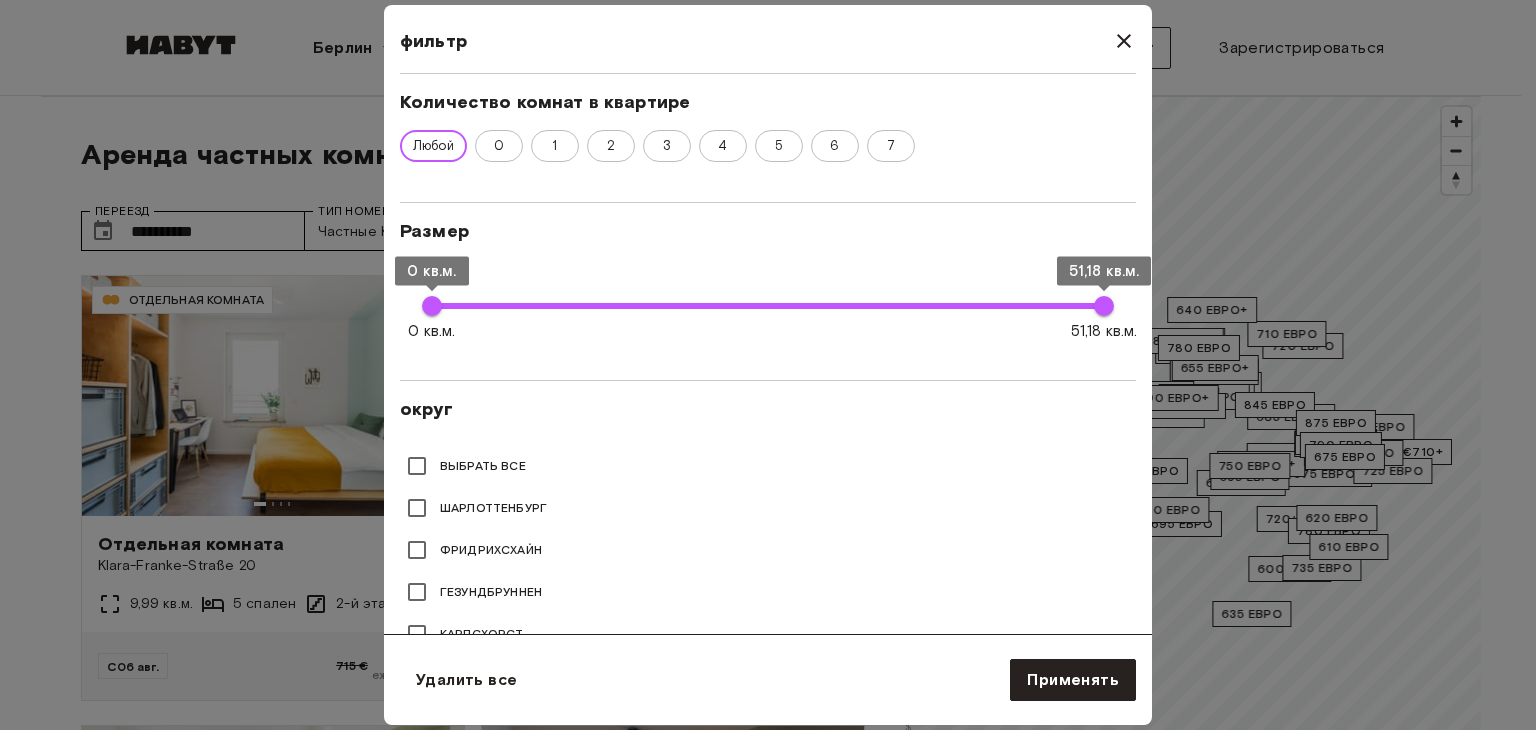 type on "**" 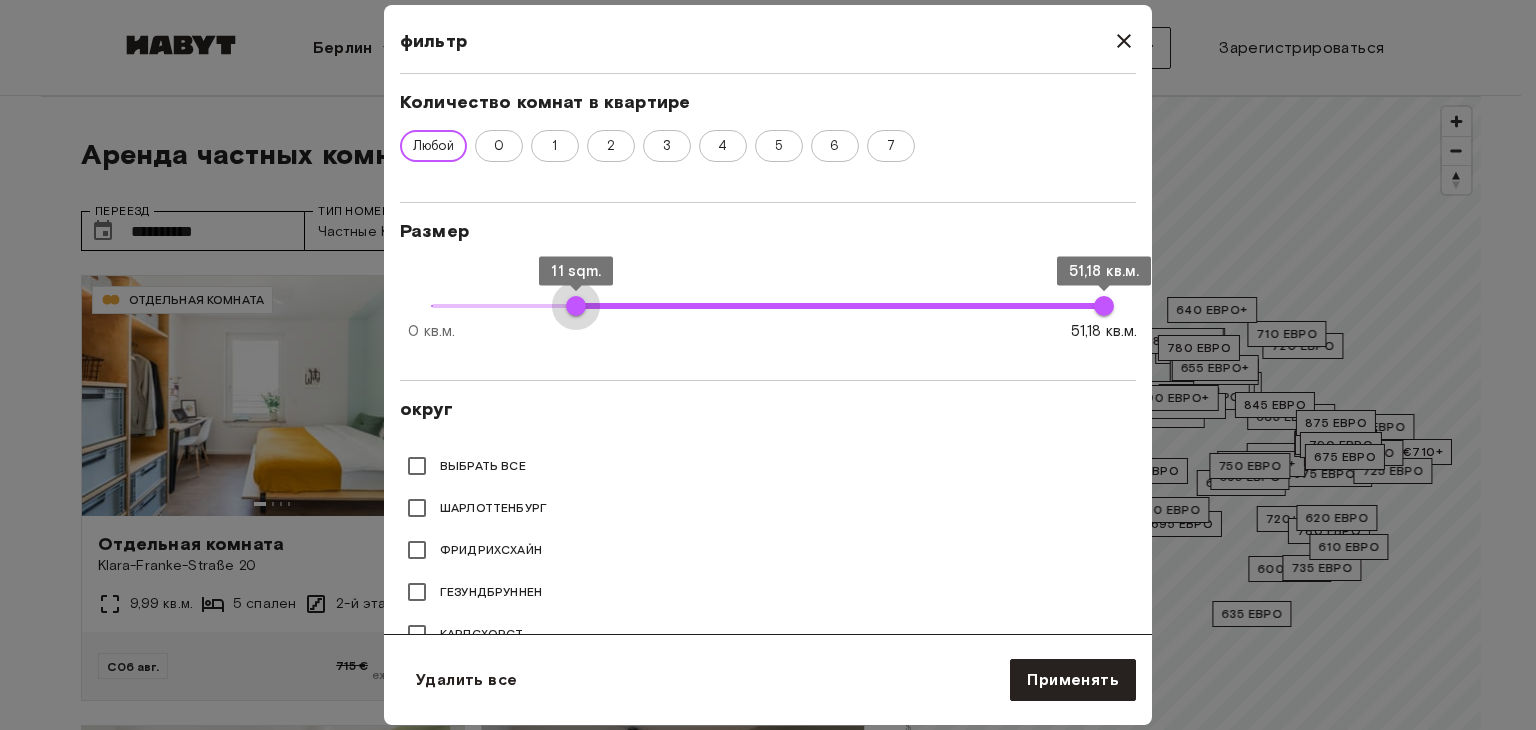 click on "0 кв.м. 51,18 кв.м. 11 sqm. 51,18 кв.м." at bounding box center [768, 306] 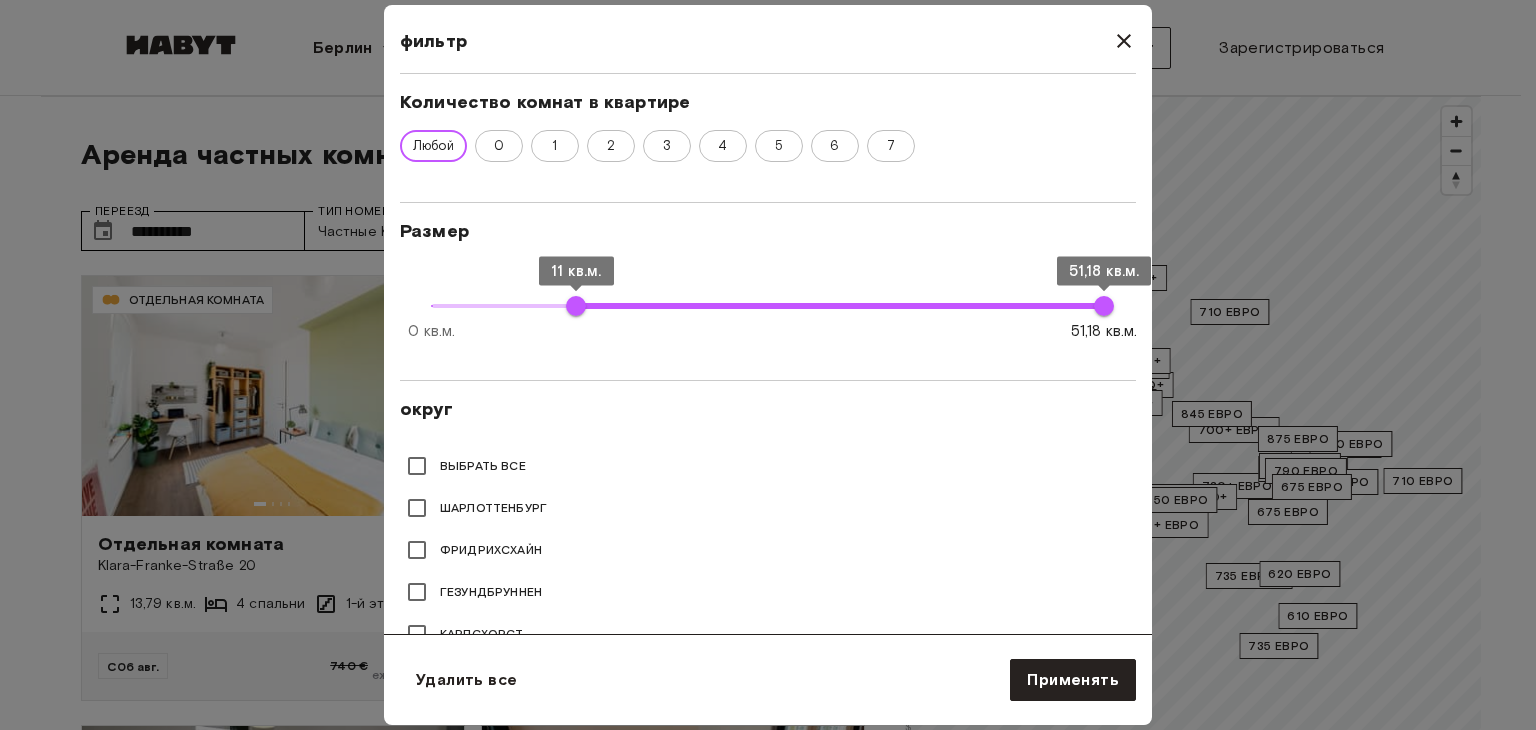 type on "**" 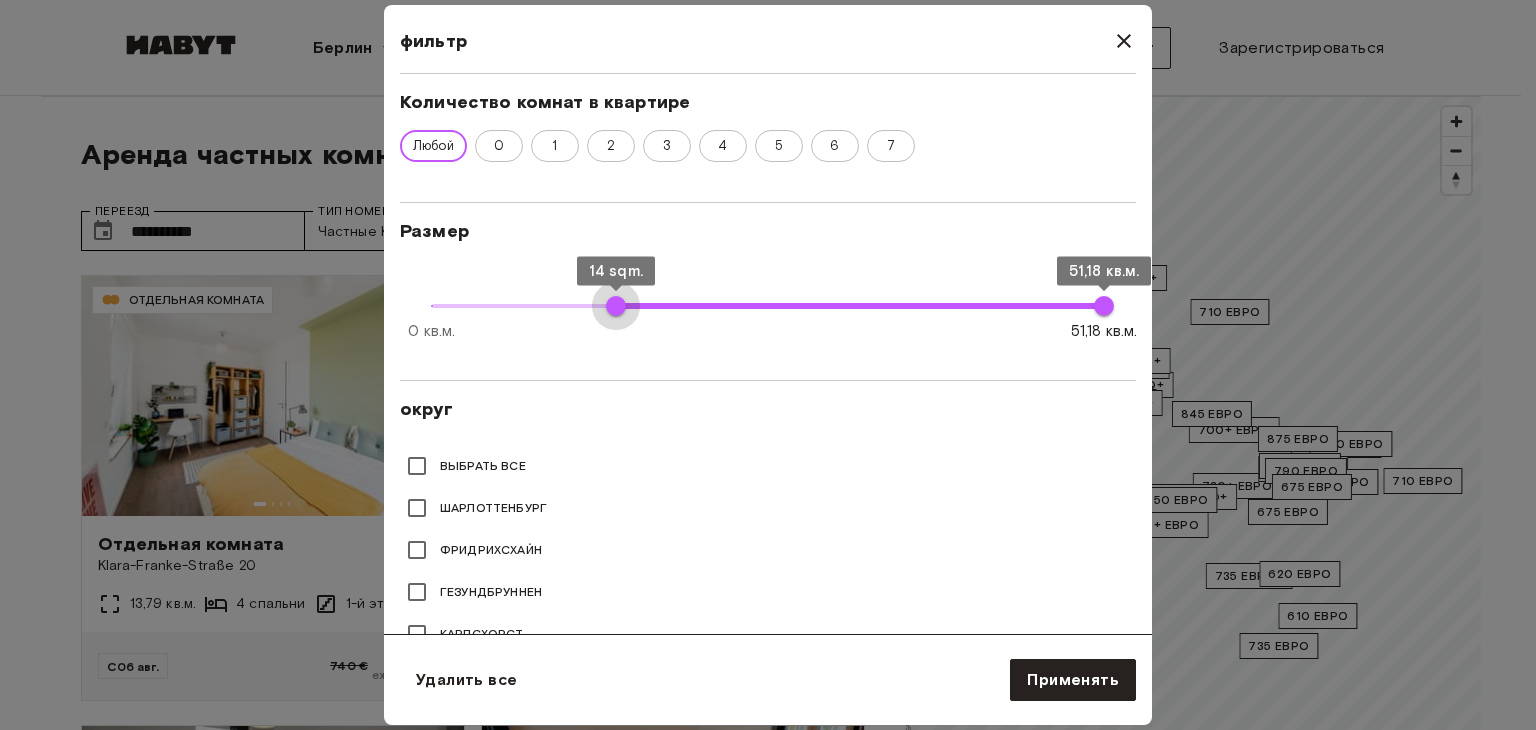 click on "0 кв.м. 51,18 кв.м. 14 sqm. 51,18 кв.м." at bounding box center [768, 306] 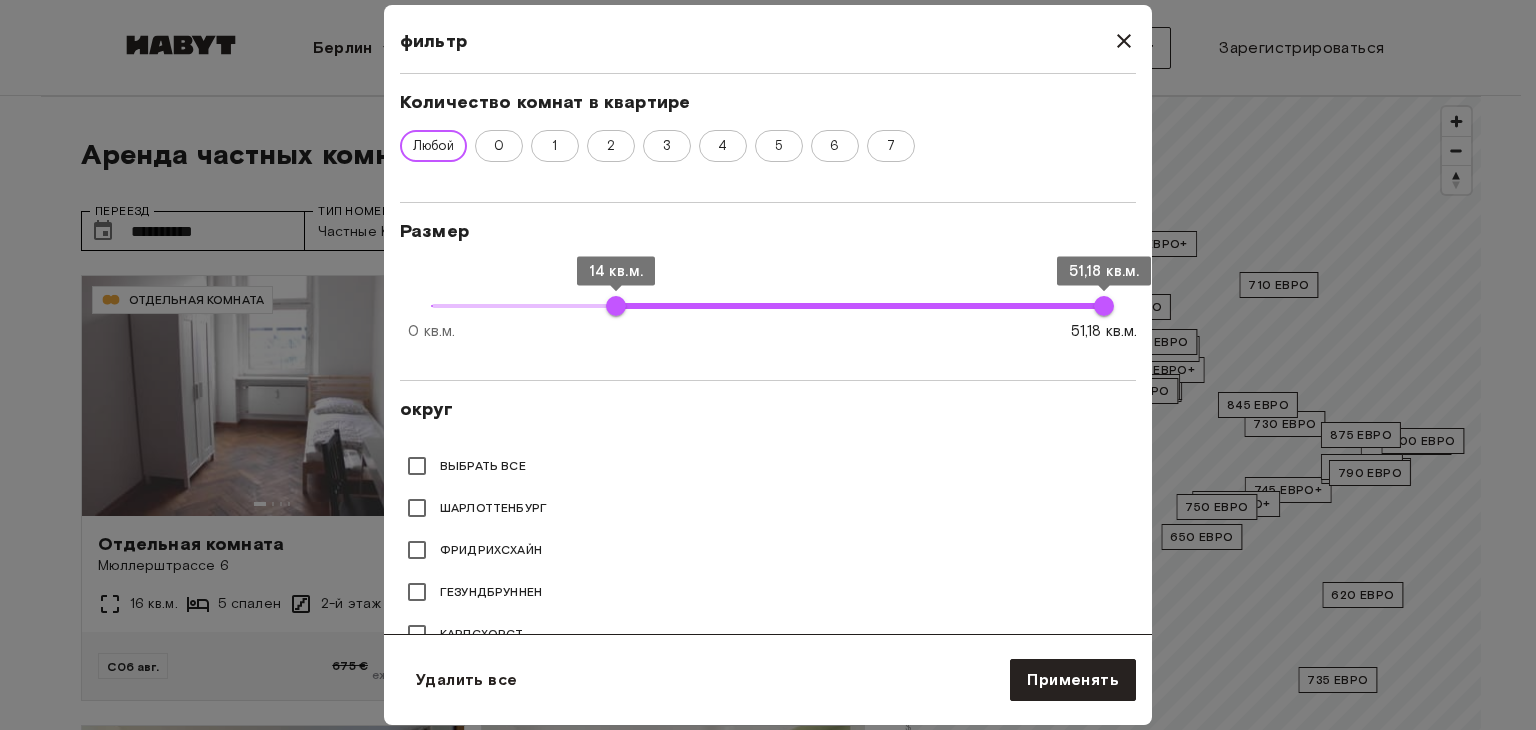 type on "**" 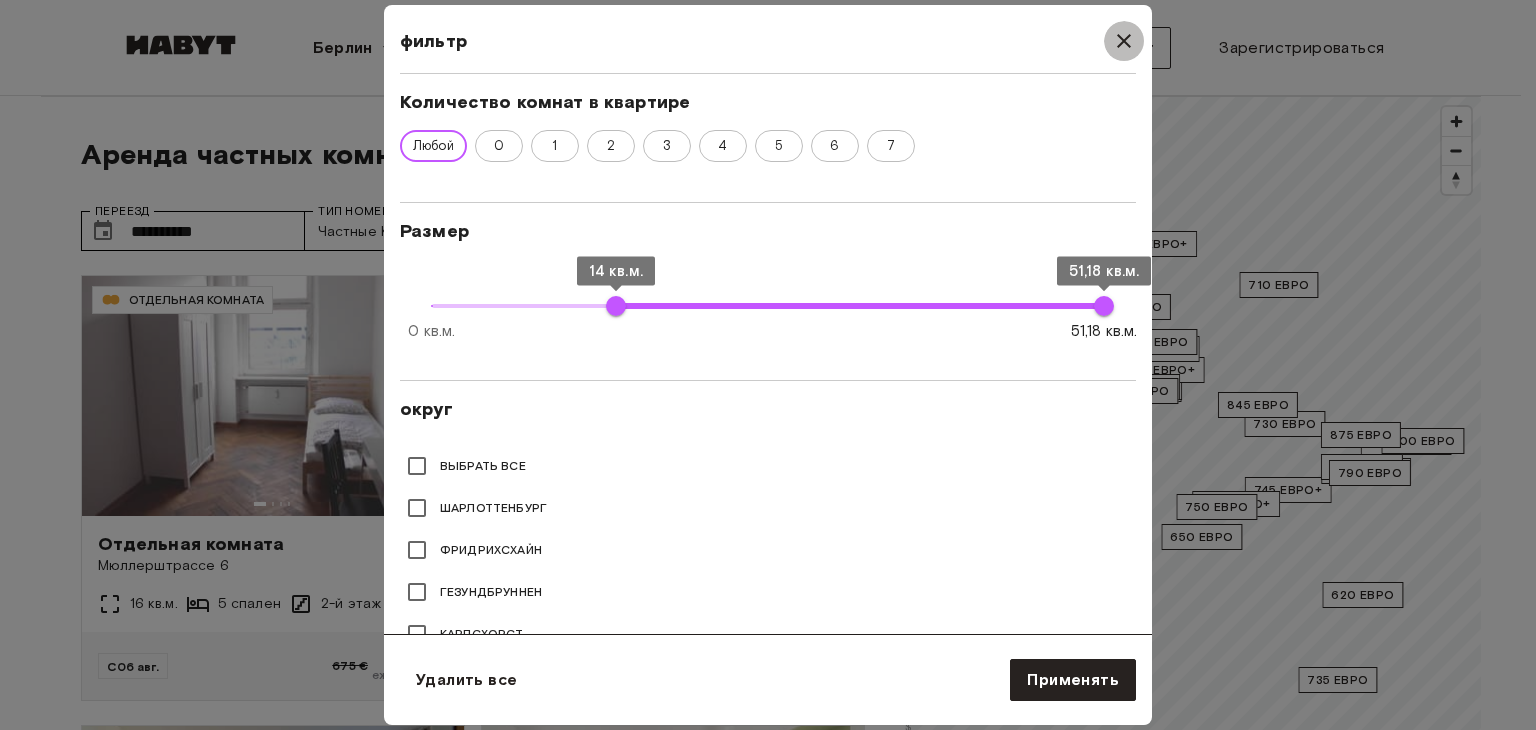 click 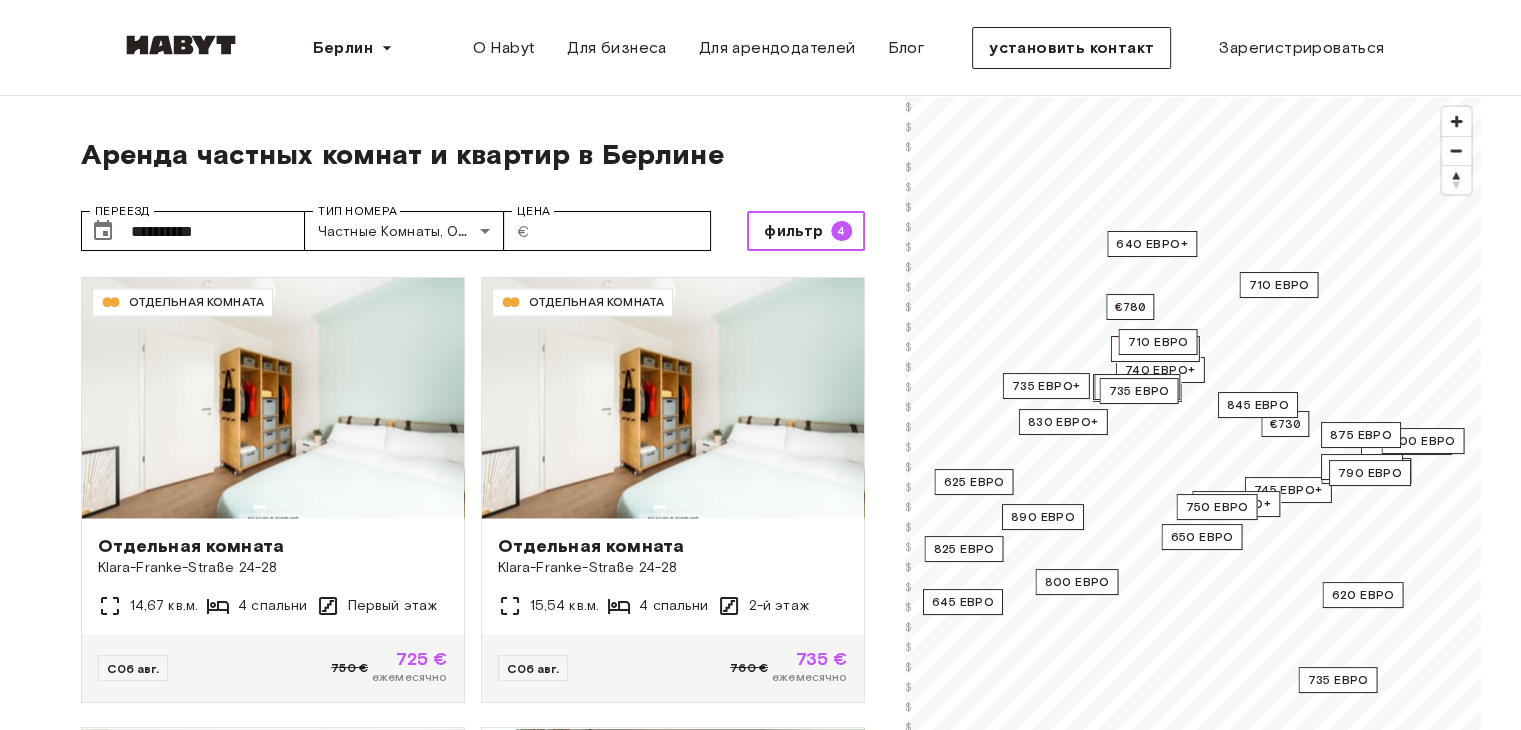 scroll, scrollTop: 3871, scrollLeft: 0, axis: vertical 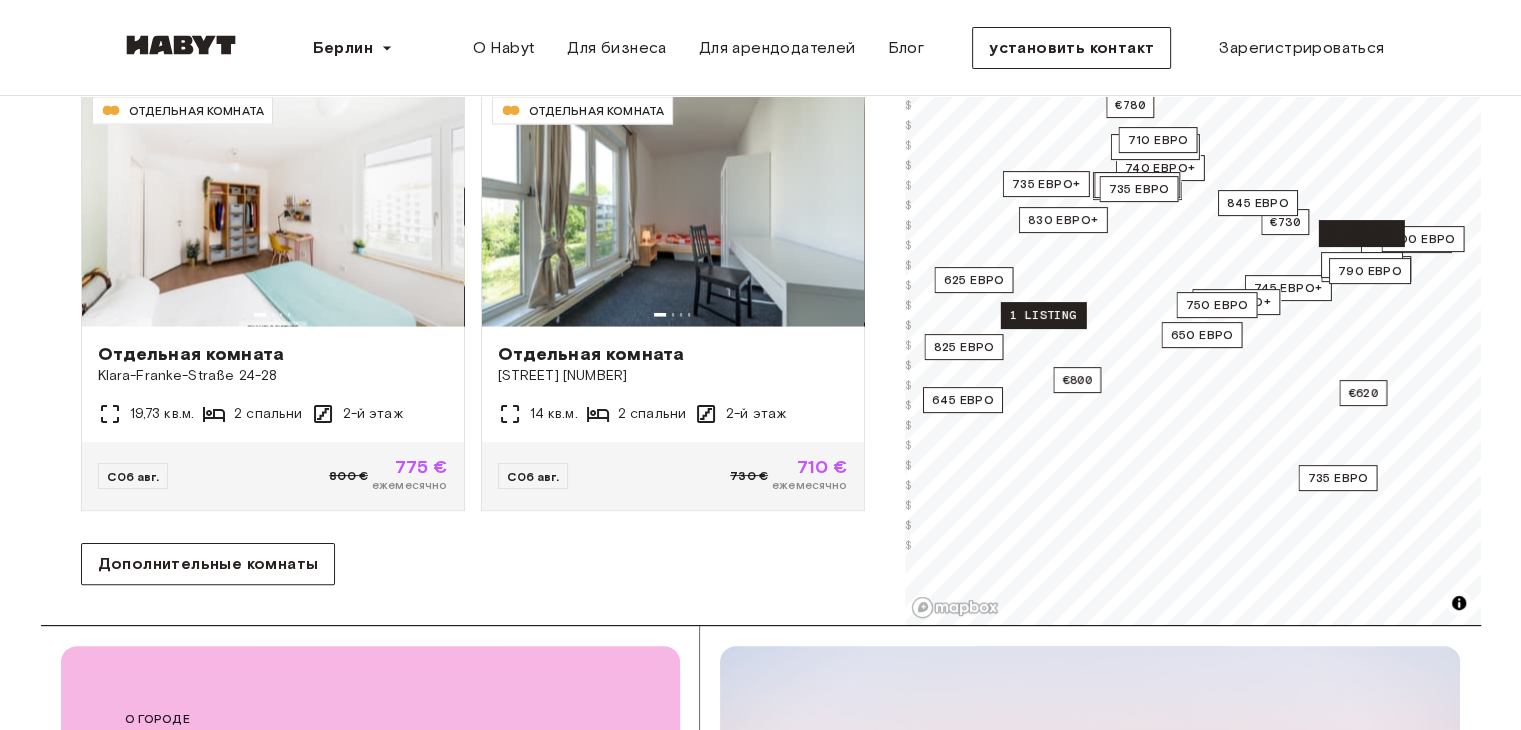 click on "1 listing" at bounding box center [1042, 315] 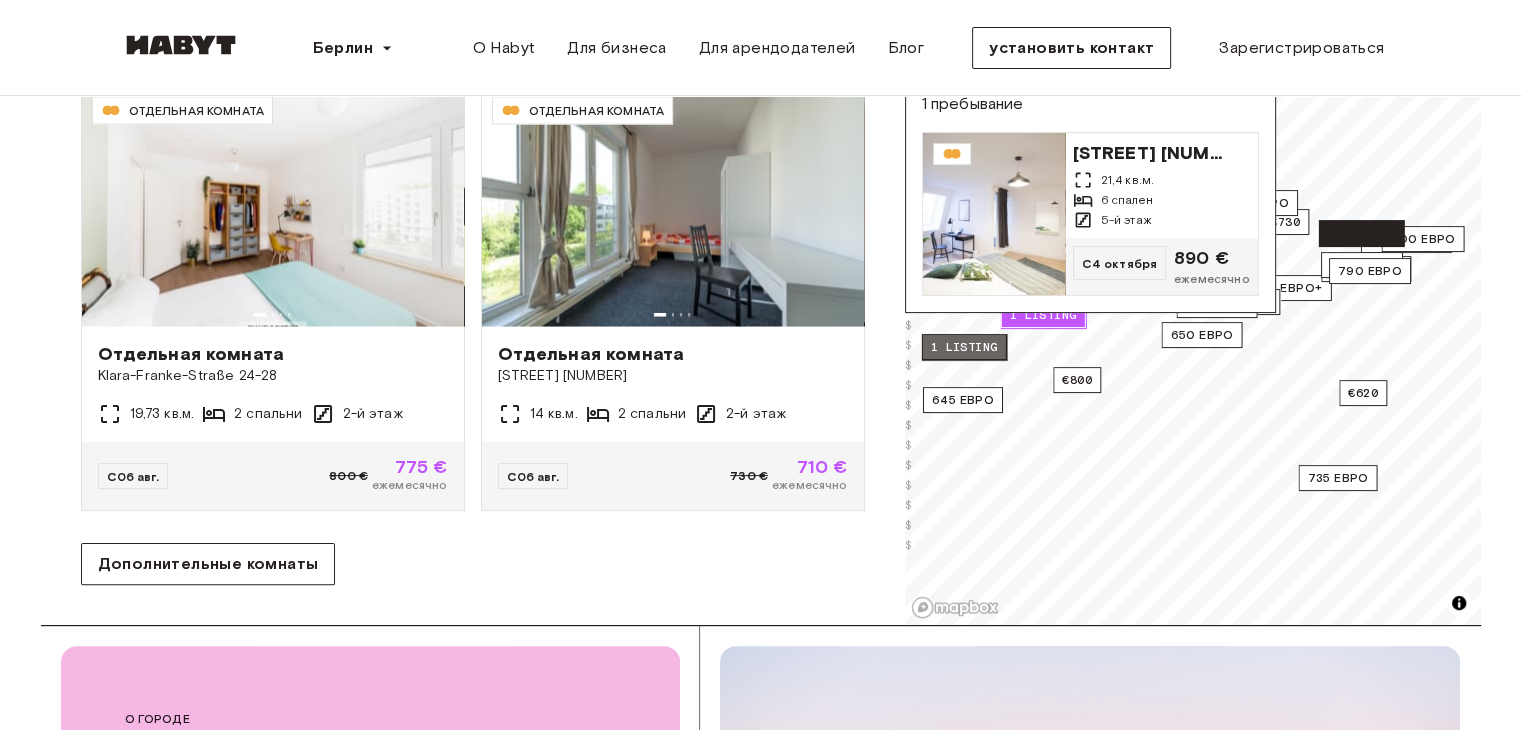 click on "1 listing" at bounding box center (963, 347) 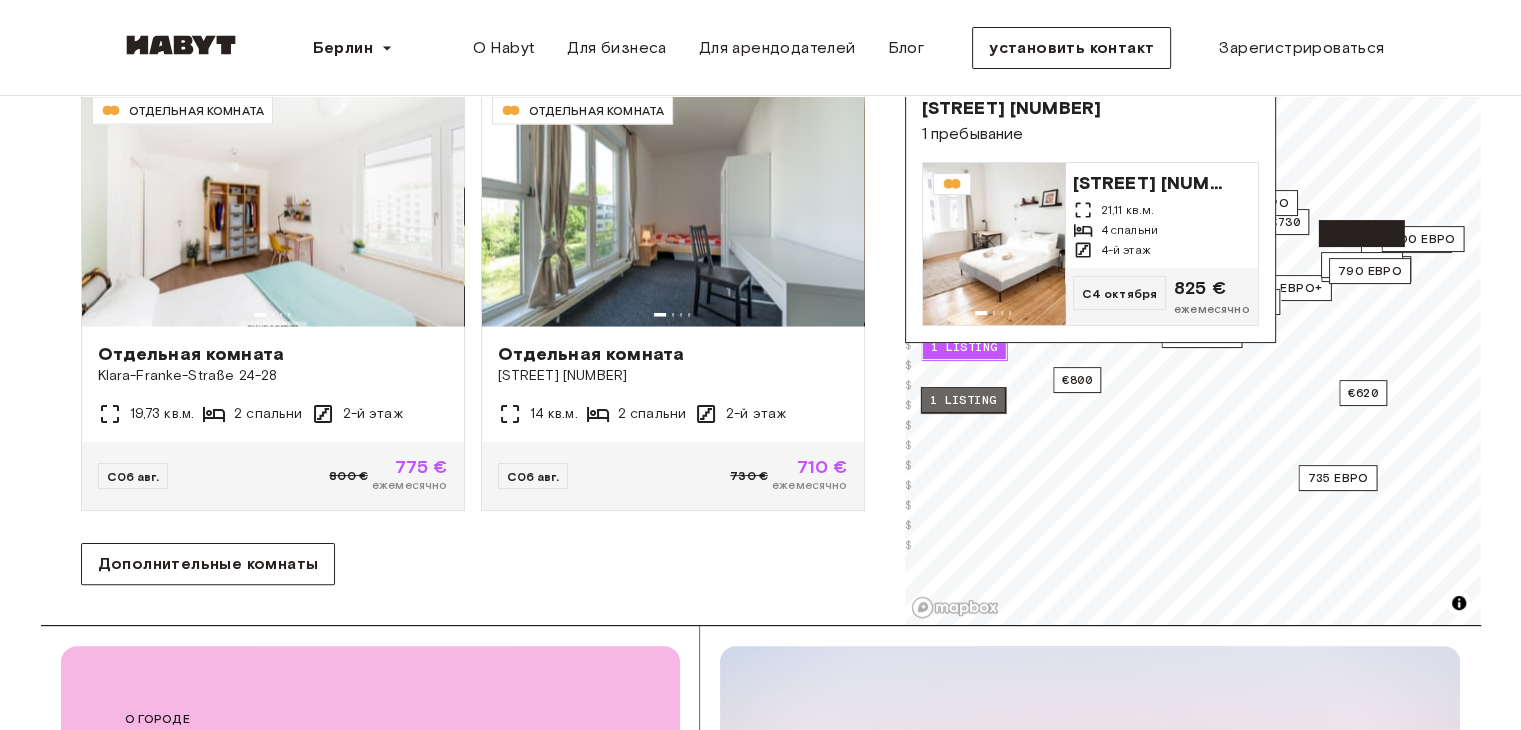 click on "1 listing" at bounding box center (962, 400) 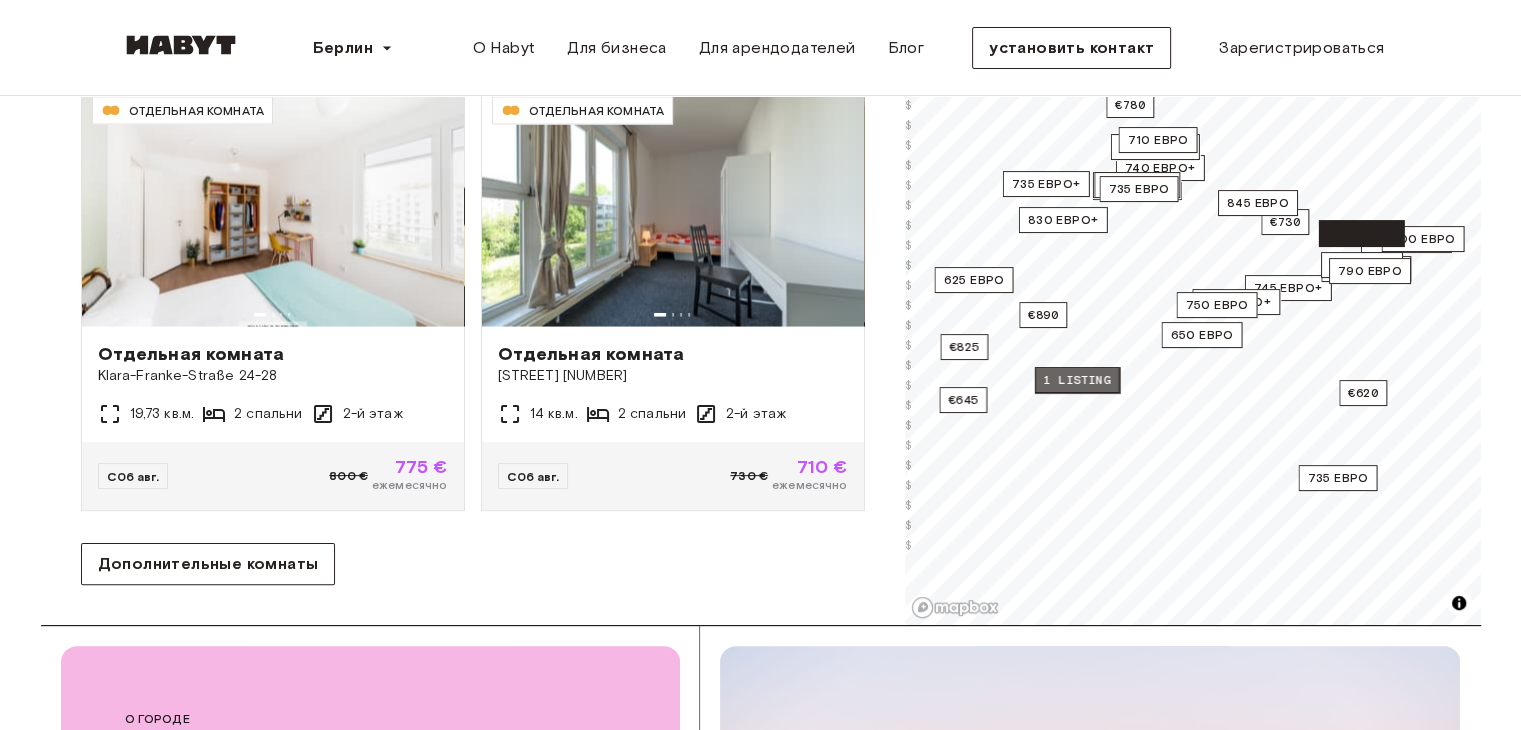 click on "1 listing" at bounding box center [1076, 380] 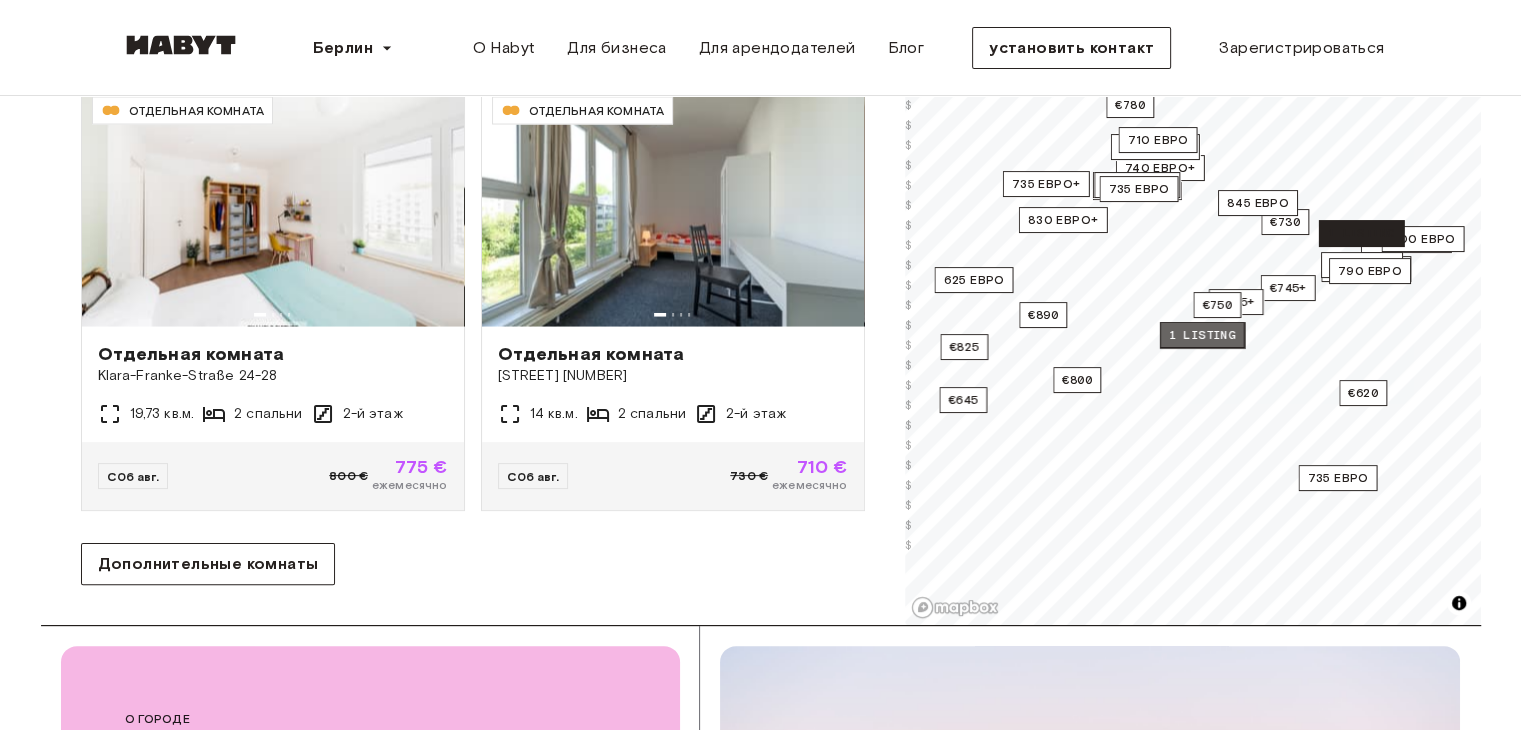 click on "1 listing" at bounding box center (1201, 335) 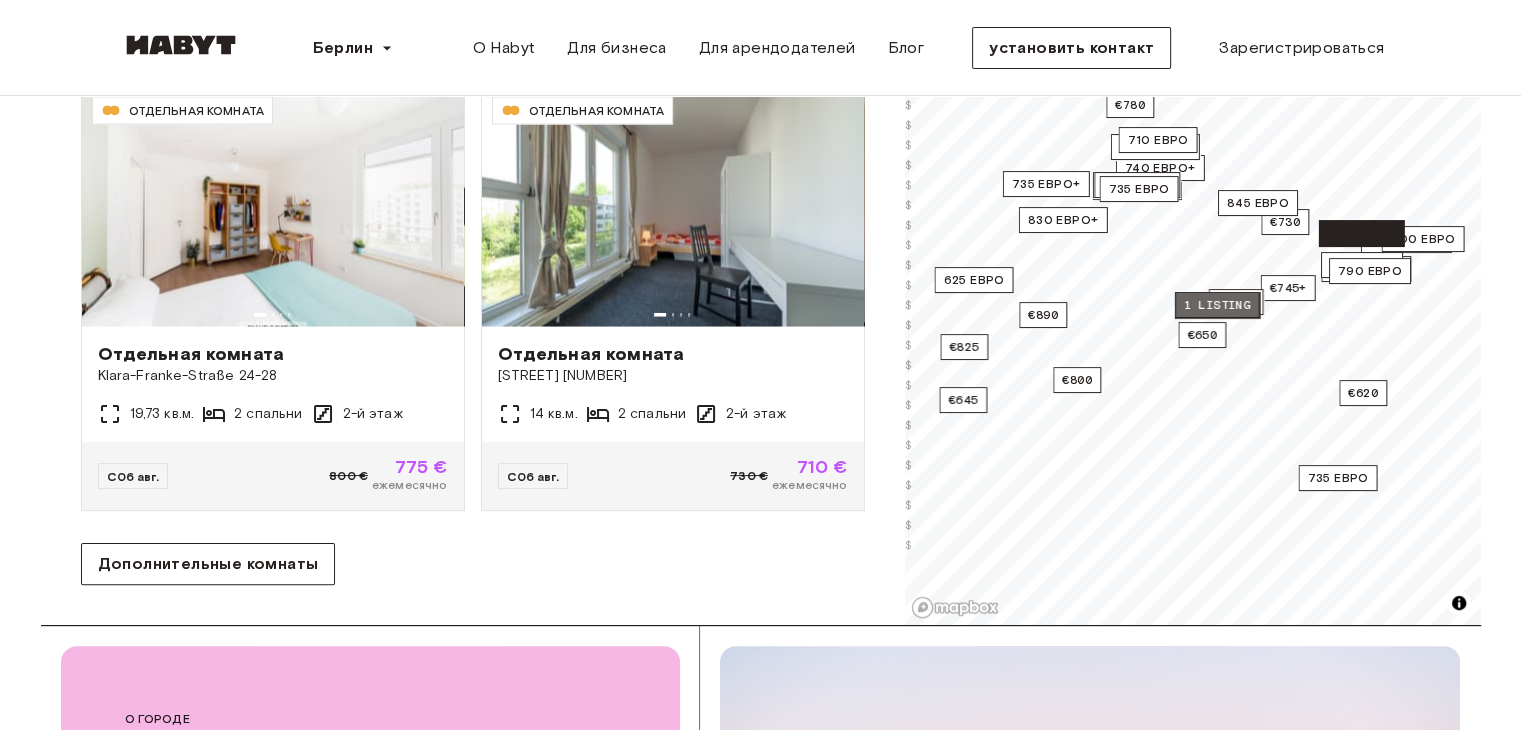 click on "1 listing" at bounding box center [1216, 305] 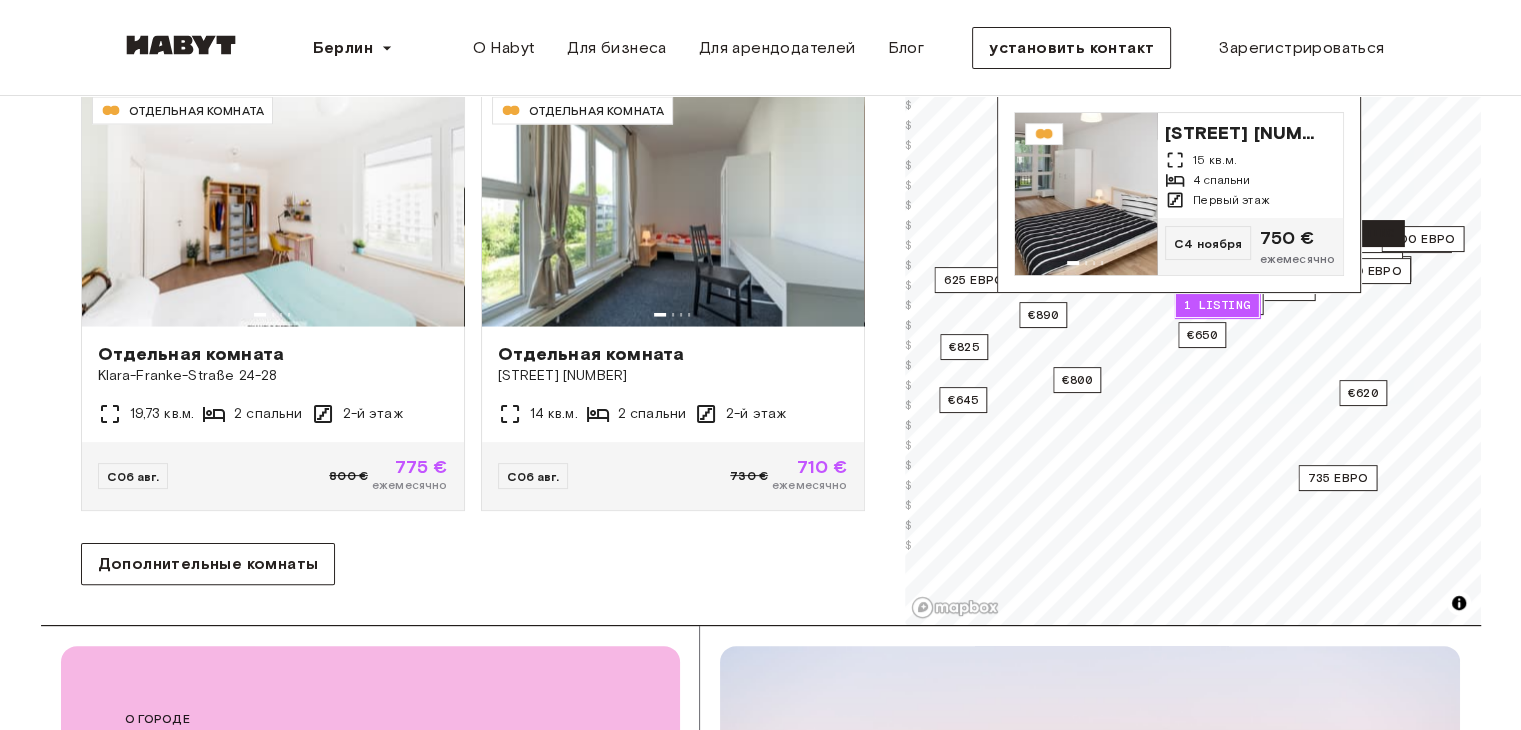 scroll, scrollTop: 268, scrollLeft: 0, axis: vertical 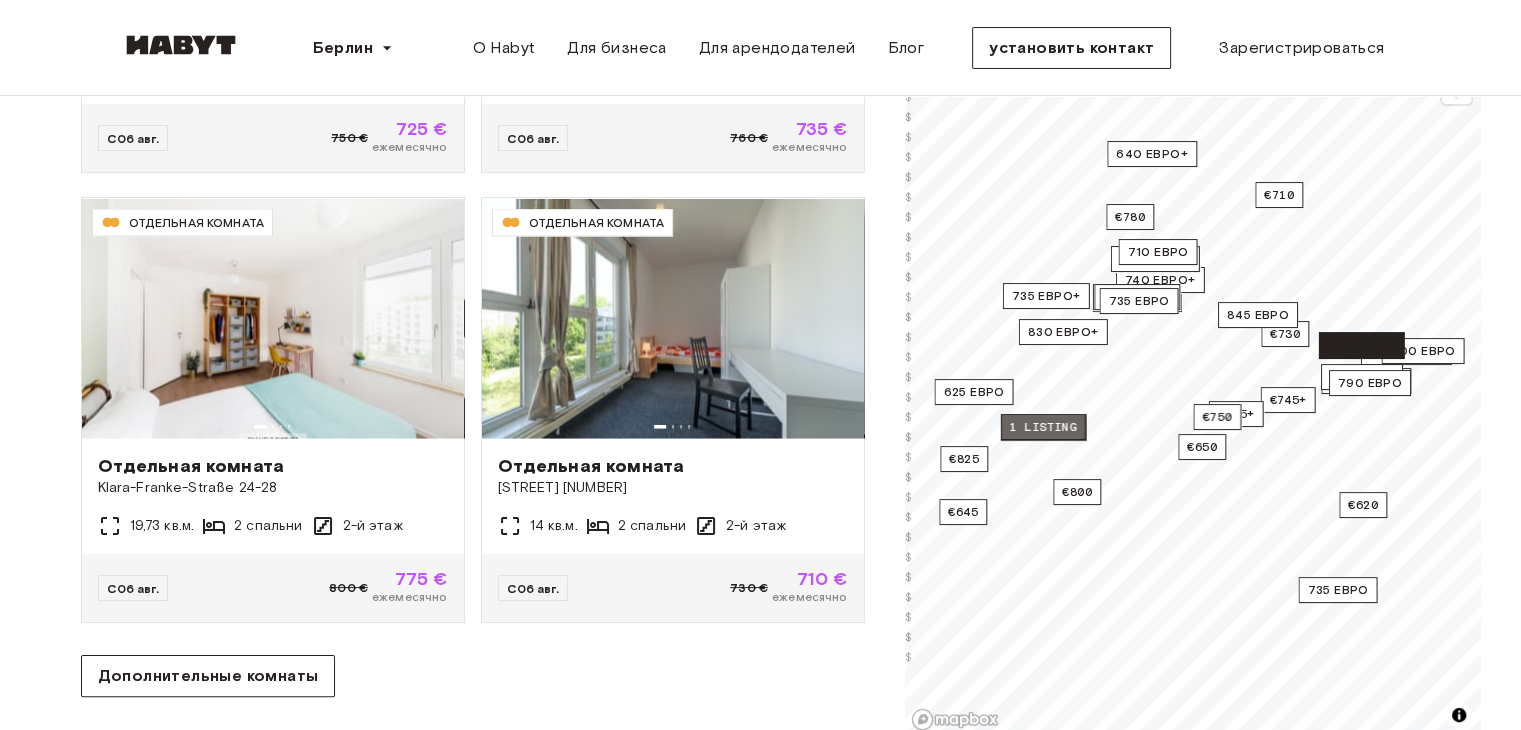 click on "1 listing" at bounding box center (1042, 427) 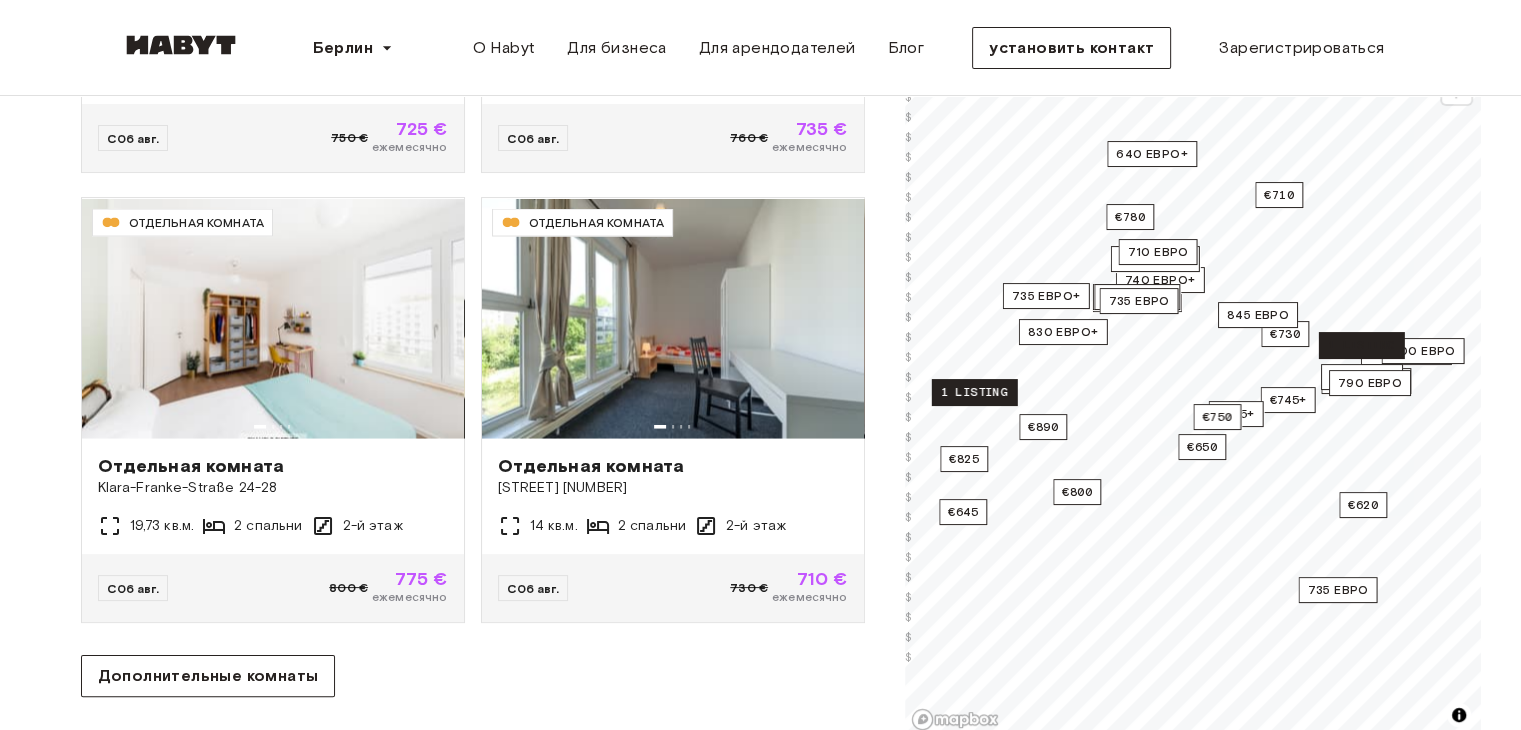 click on "1 listing" at bounding box center [973, 392] 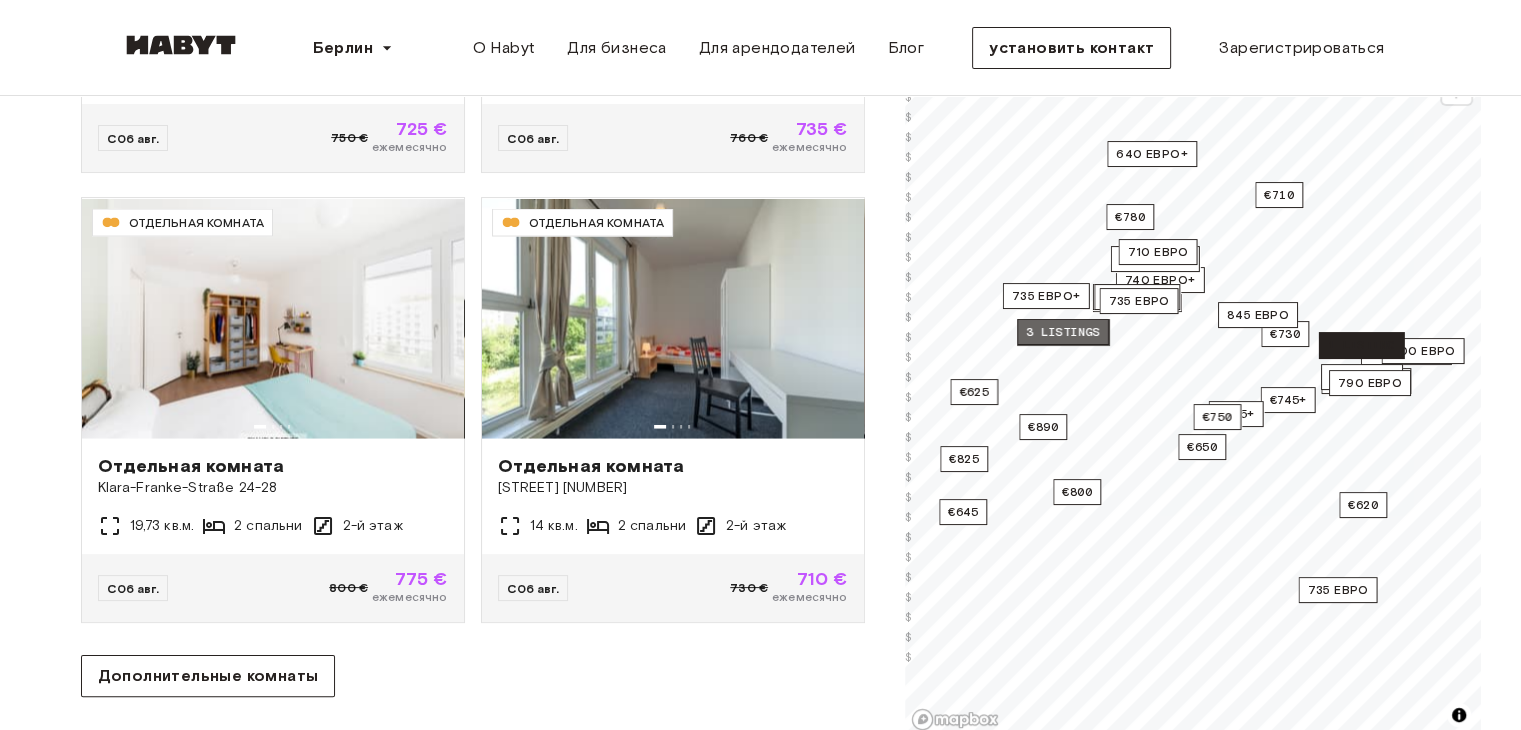 click on "3 listings" at bounding box center [1063, 332] 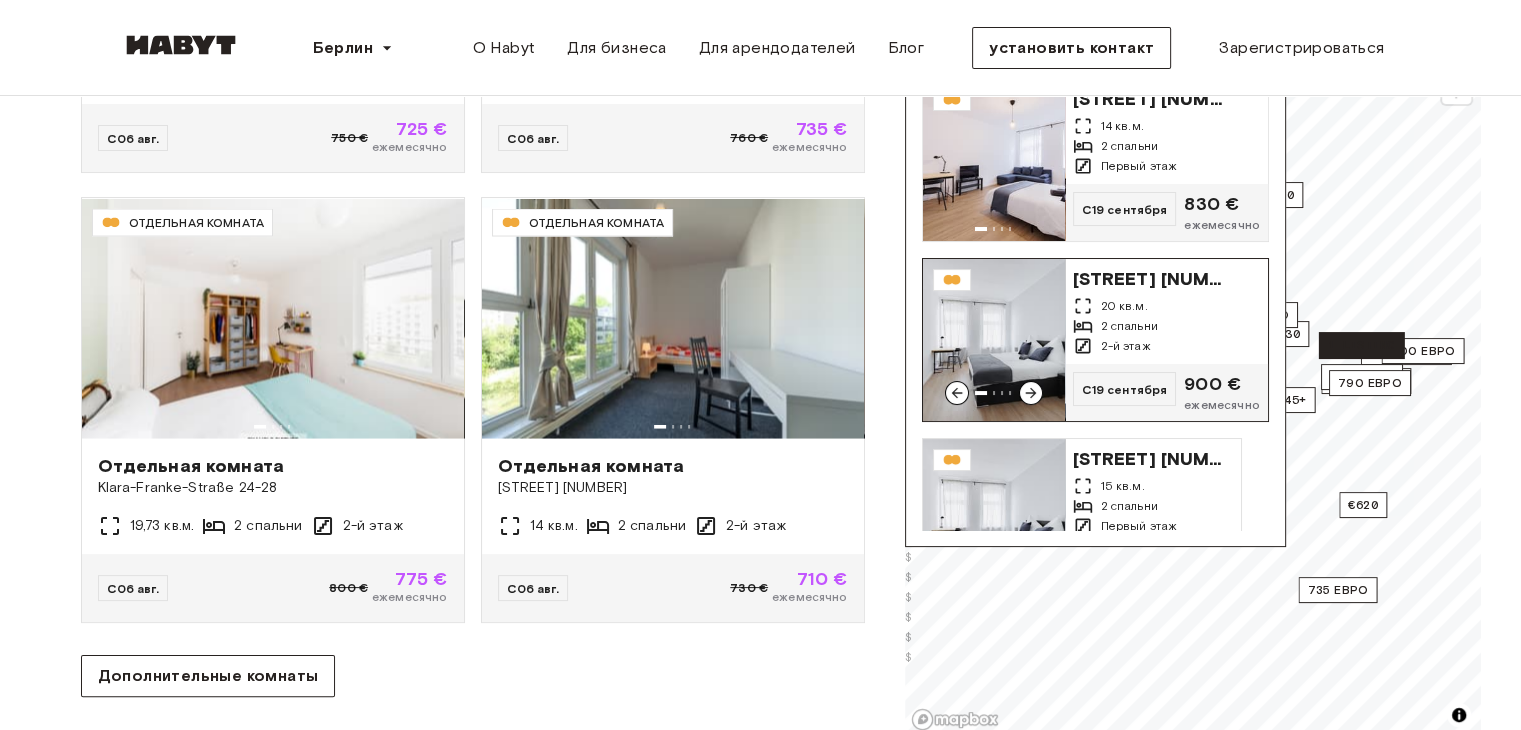 scroll, scrollTop: 0, scrollLeft: 0, axis: both 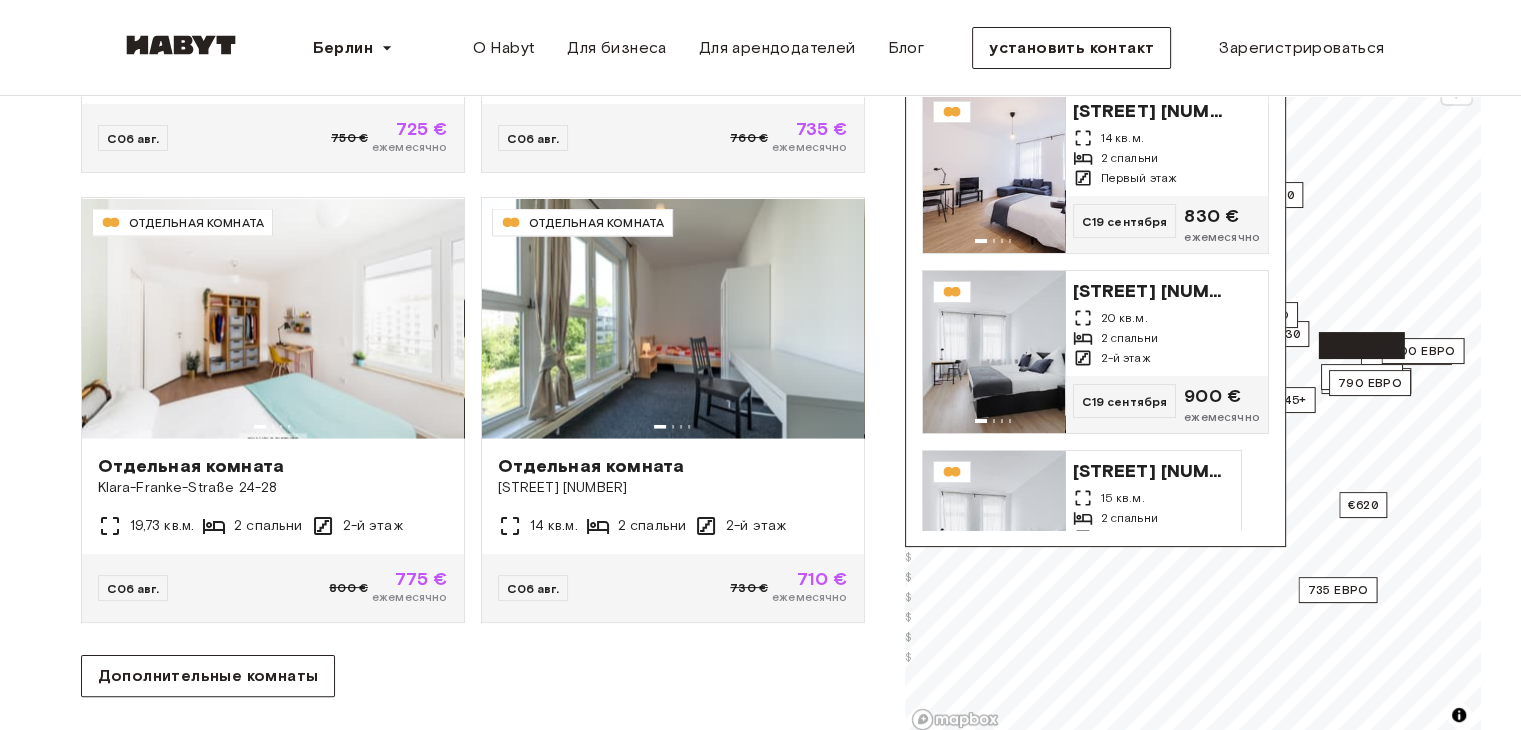 click on "[CITY] [CITY] [CITY] [CITY] [CITY] [CITY] [CITY] [CITY] [CITY] [CITY] [CITY] [CITY] [CITY] [CITY] [CITY] [CITY] [CITY] [CITY] [CITY] [CITY] [CITY] [CITY] [CITY] [CITY] [CITY] [CITY] [CITY] [CITY] [CITY]" at bounding box center [761, 48] 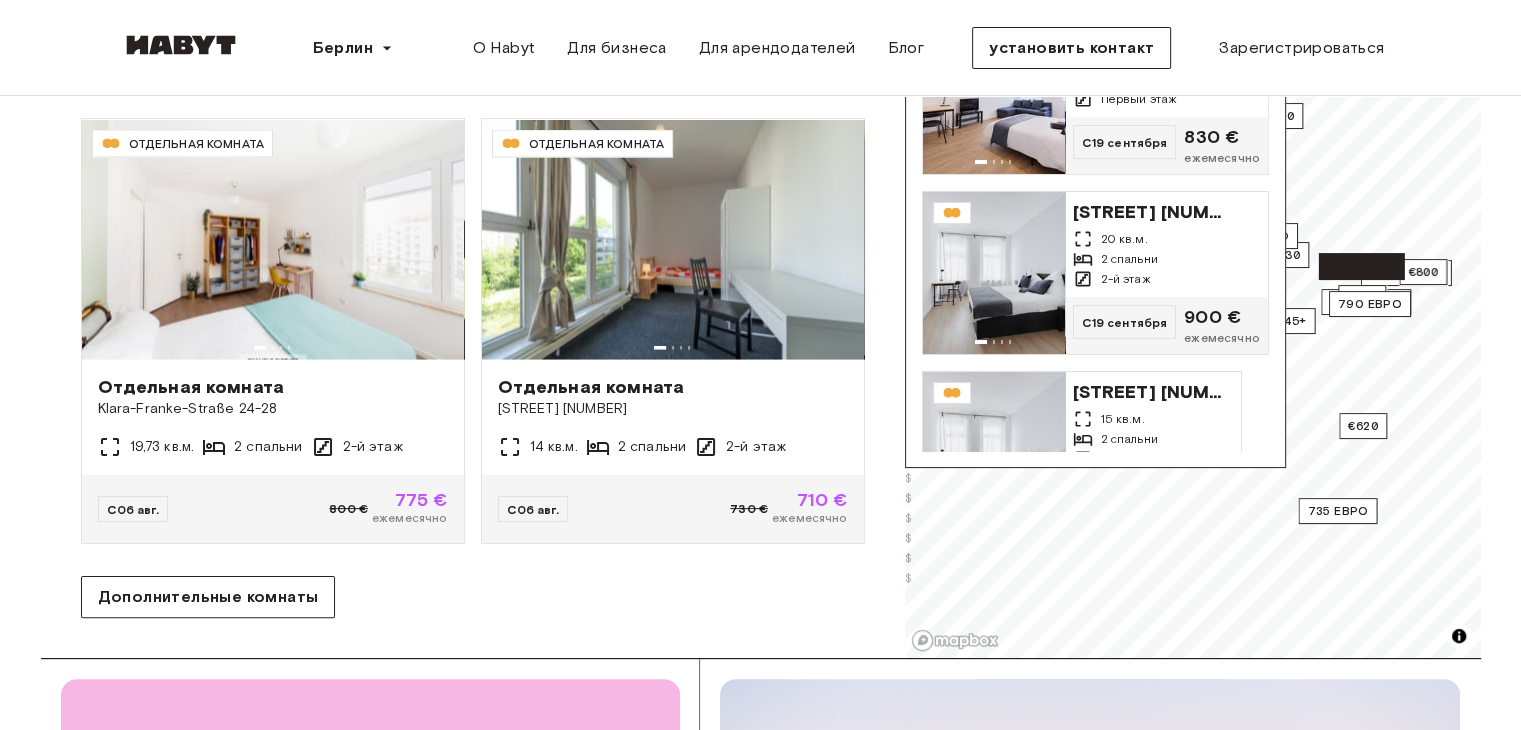 scroll, scrollTop: 344, scrollLeft: 0, axis: vertical 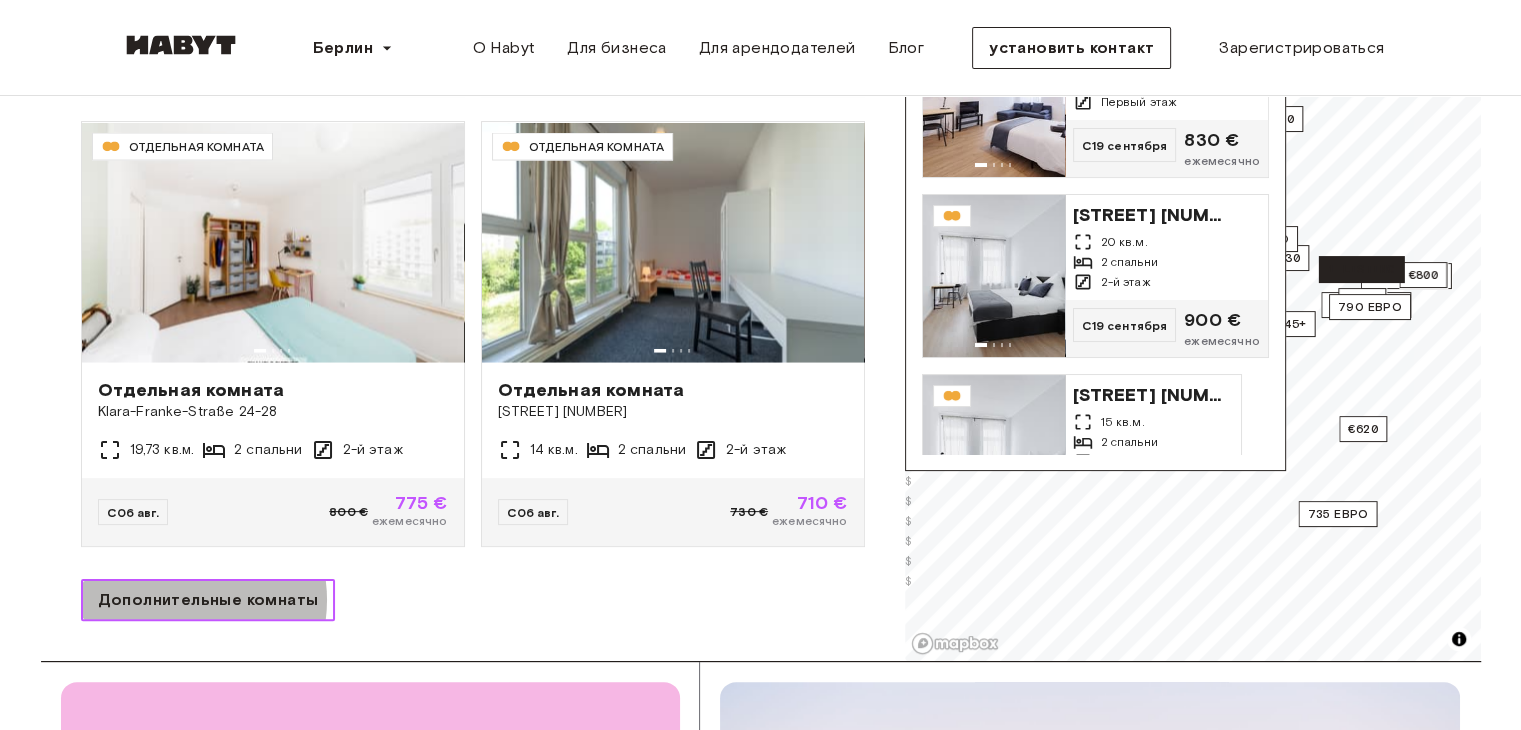 click on "Дополнительные комнаты" at bounding box center [208, 599] 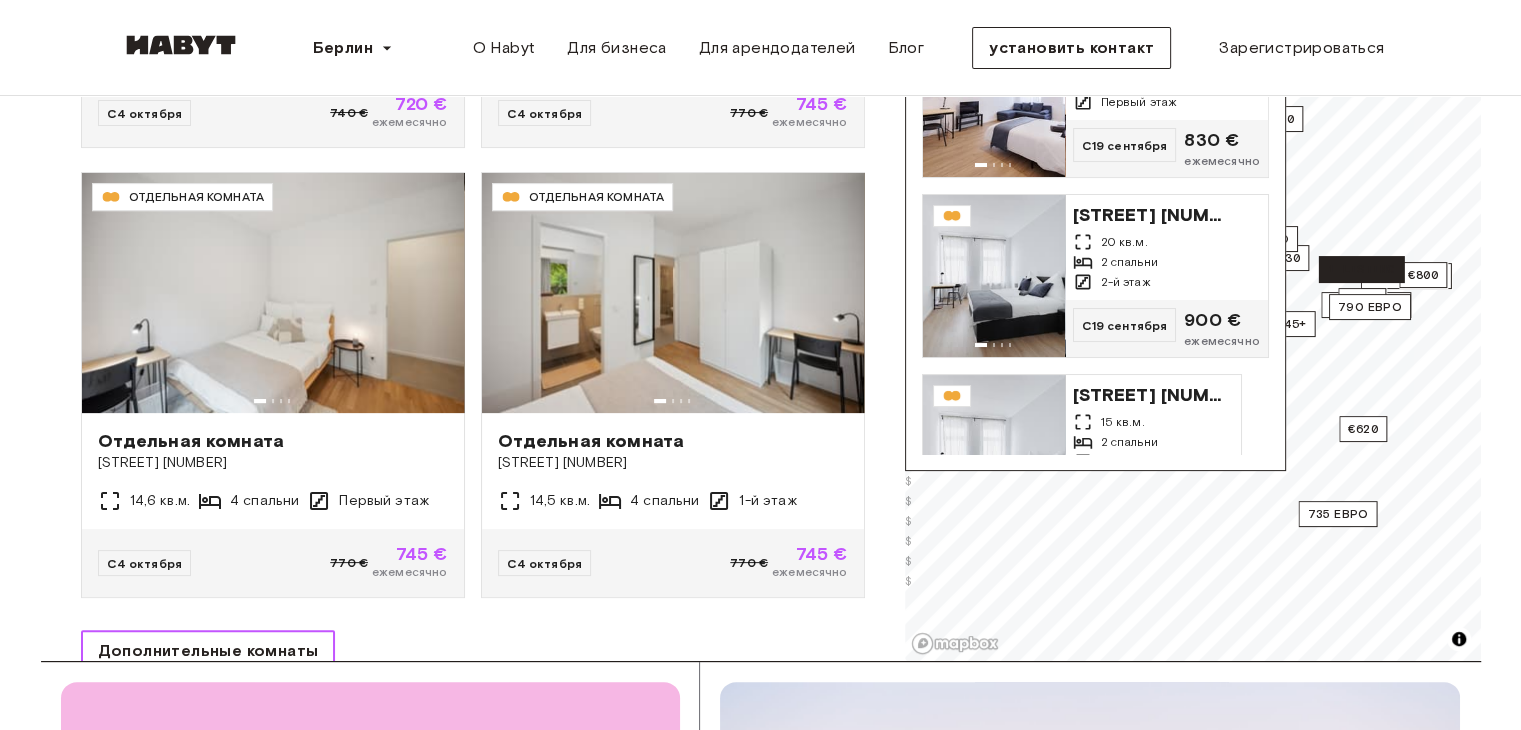 scroll, scrollTop: 8366, scrollLeft: 0, axis: vertical 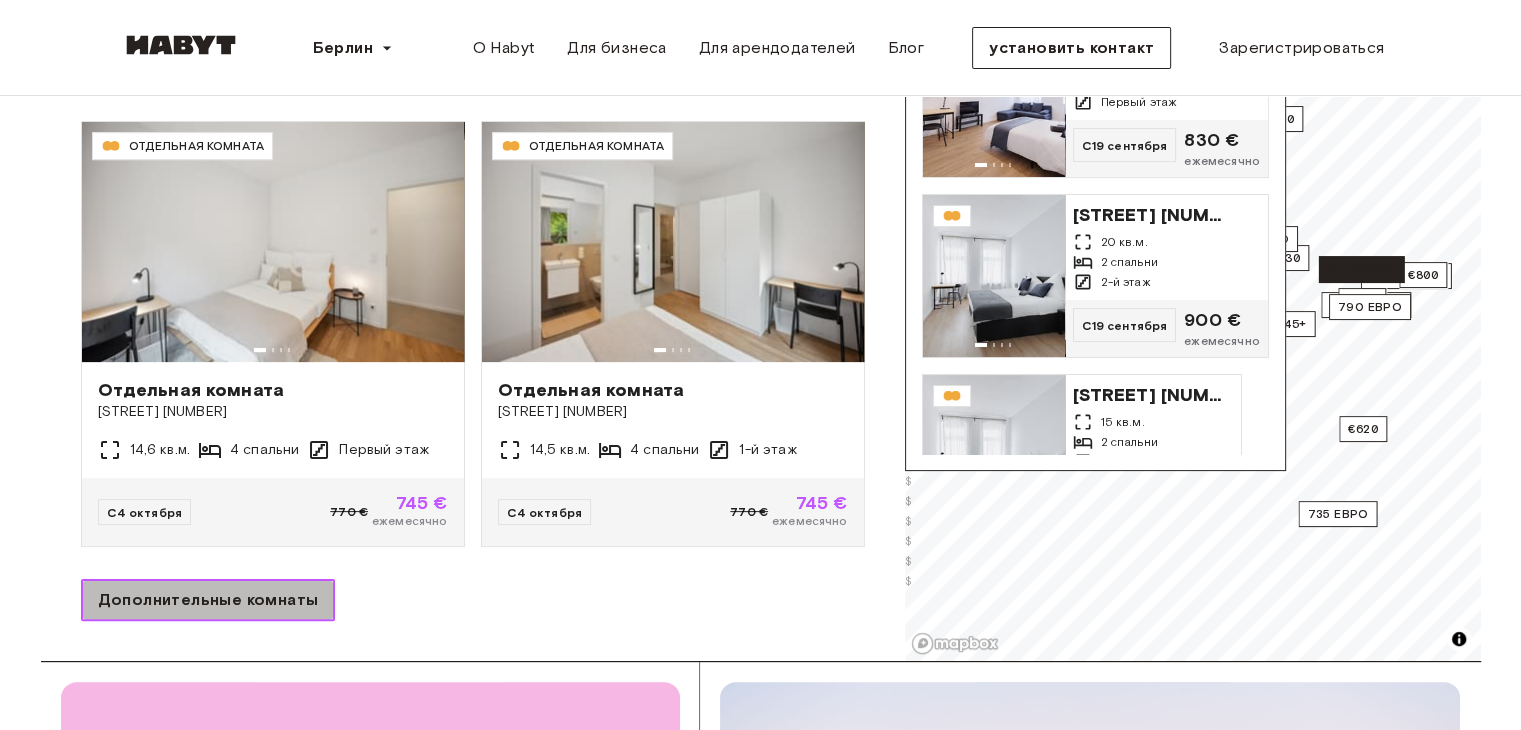 click on "Дополнительные комнаты" at bounding box center [208, 599] 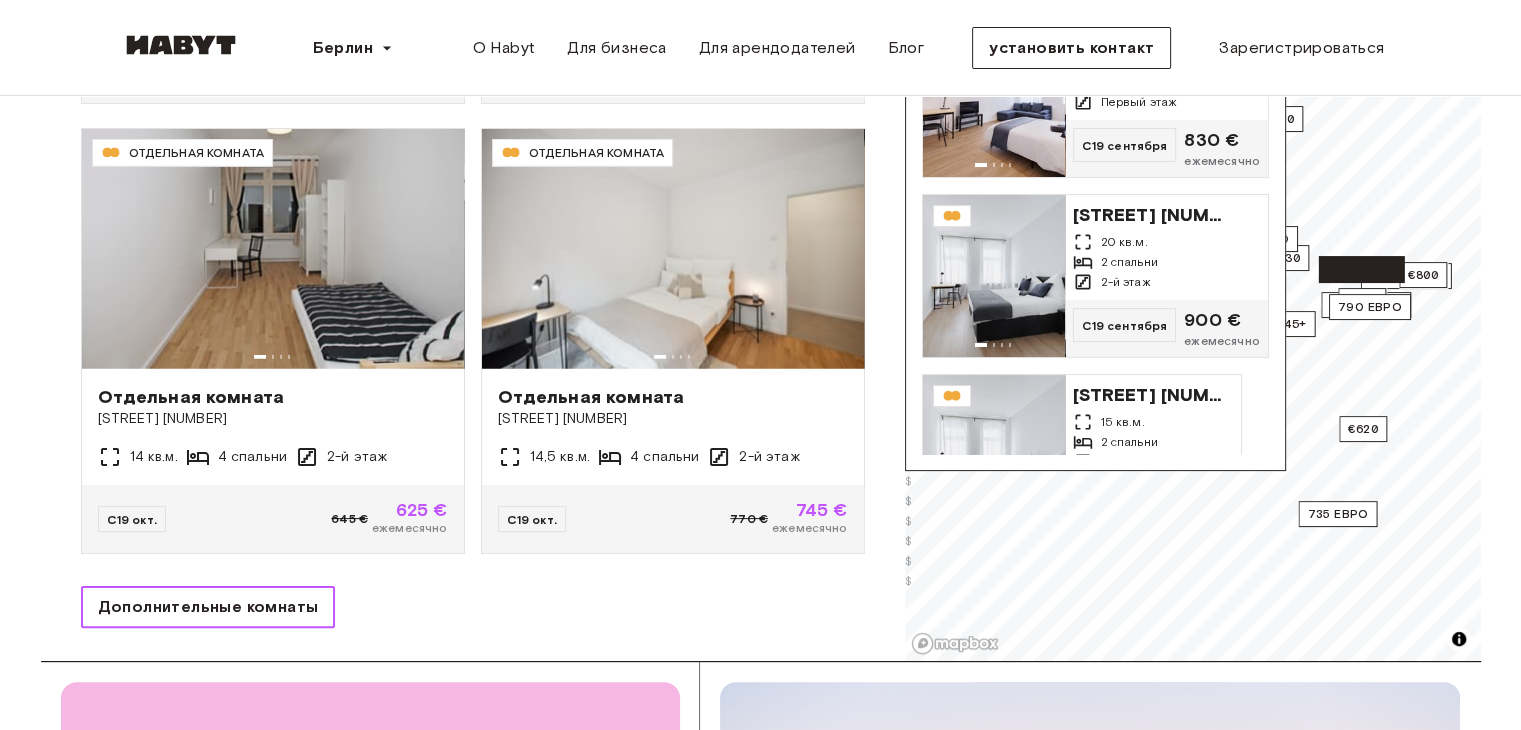 scroll, scrollTop: 12862, scrollLeft: 0, axis: vertical 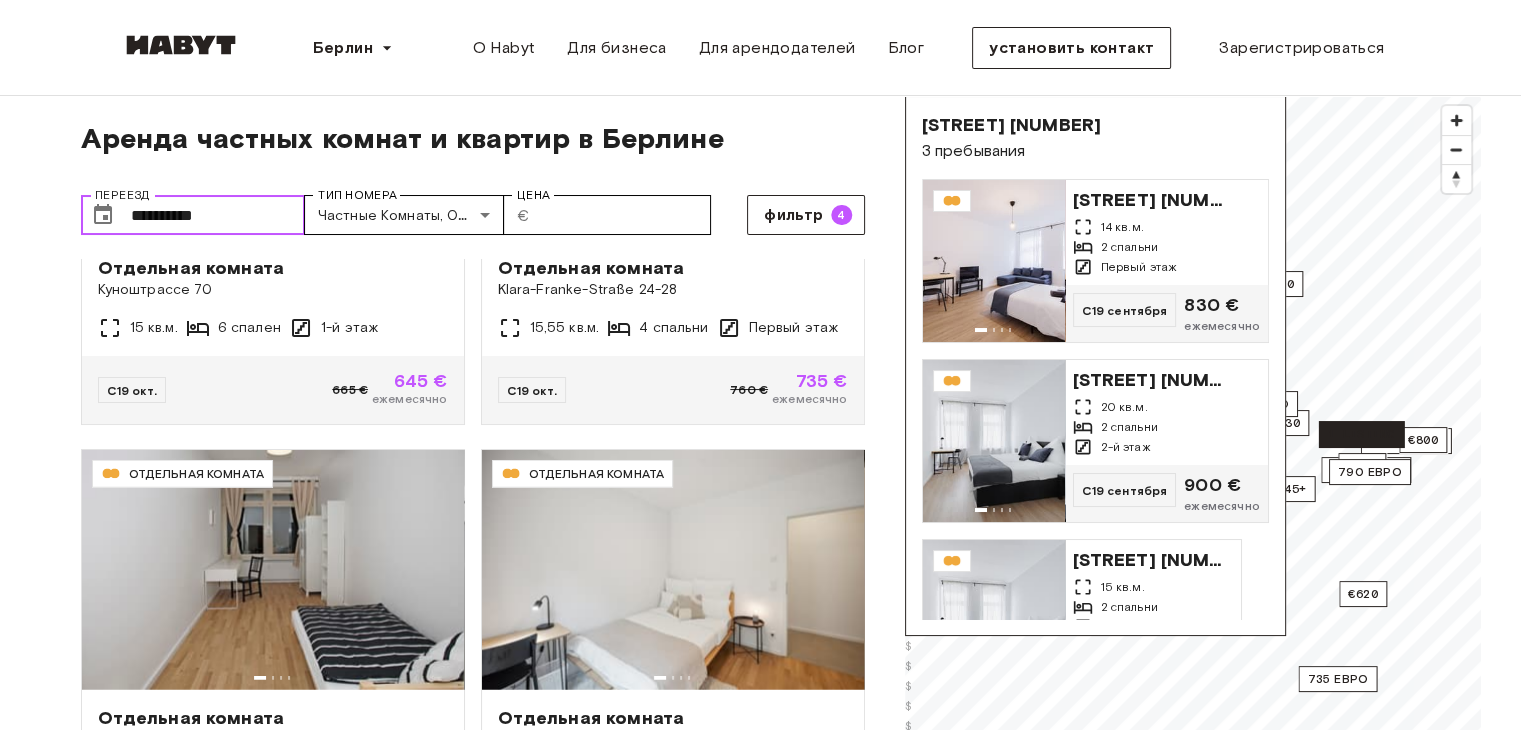 click on "**********" at bounding box center [218, 215] 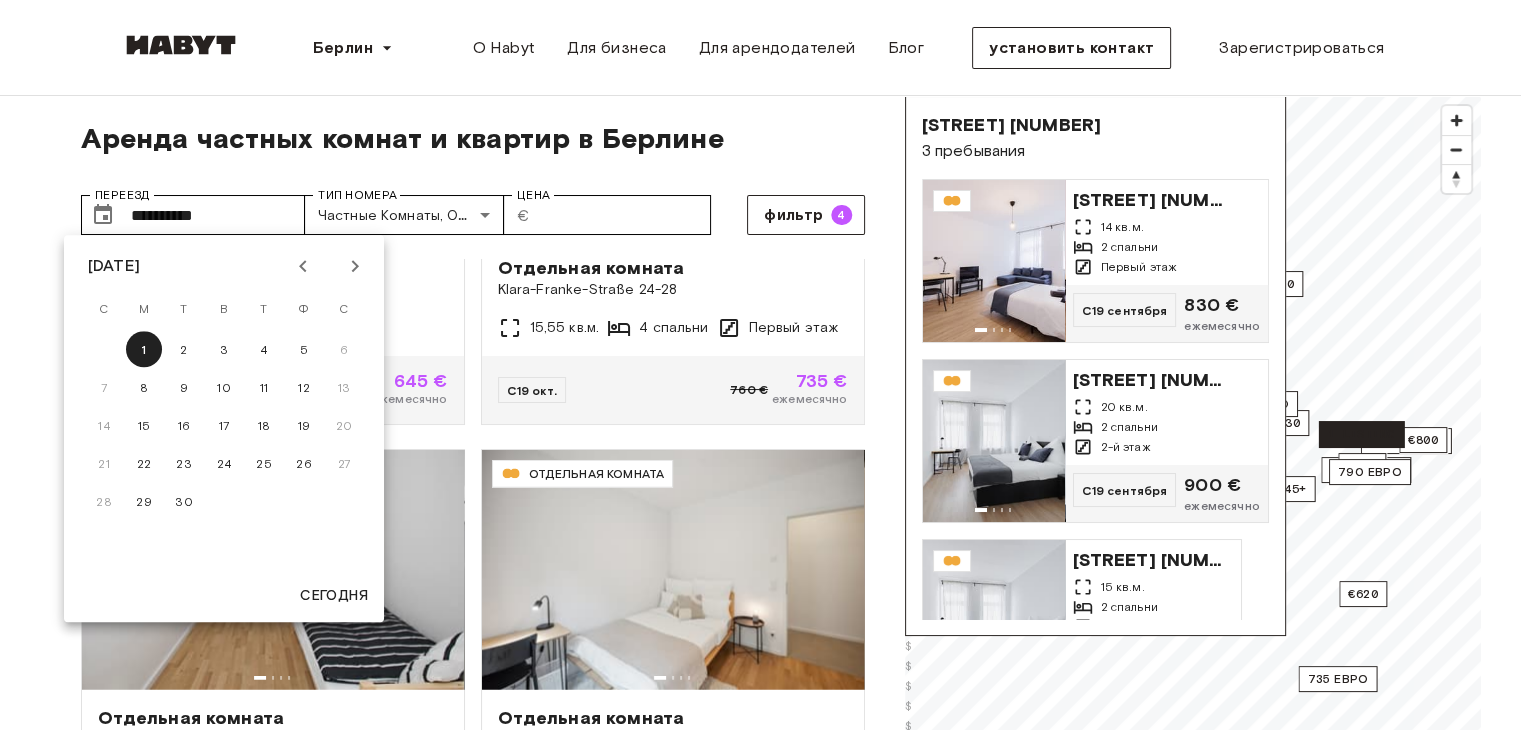 click on "ОТДЕЛЬНАЯ КОМНАТА Отдельная комната [STREET] [NUMBER] [AREA] [ROOMS] [FLOOR] С [DATE] [PRICE] [PRICE] ежемесячно ДЕ-01-302-006-05 ОТДЕЛЬНАЯ КОМНАТА Отдельная комната [STREET] [NUMBER] [AREA] [ROOMS] [FLOOR] С [DATE] [PRICE] [PRICE] ежемесячно ДЕ-01-007-010-02HF ОТДЕЛЬНАЯ КОМНАТА Отдельная комната [STREET] [NUMBER] [ROOMS] [FLOOR] С [DATE] [PRICE] [PRICE] ежемесячно DE-01-08-012-04Q ОТДЕЛЬНАЯ КОМНАТА [STREET] [NUMBER] С" at bounding box center (760, 1962) 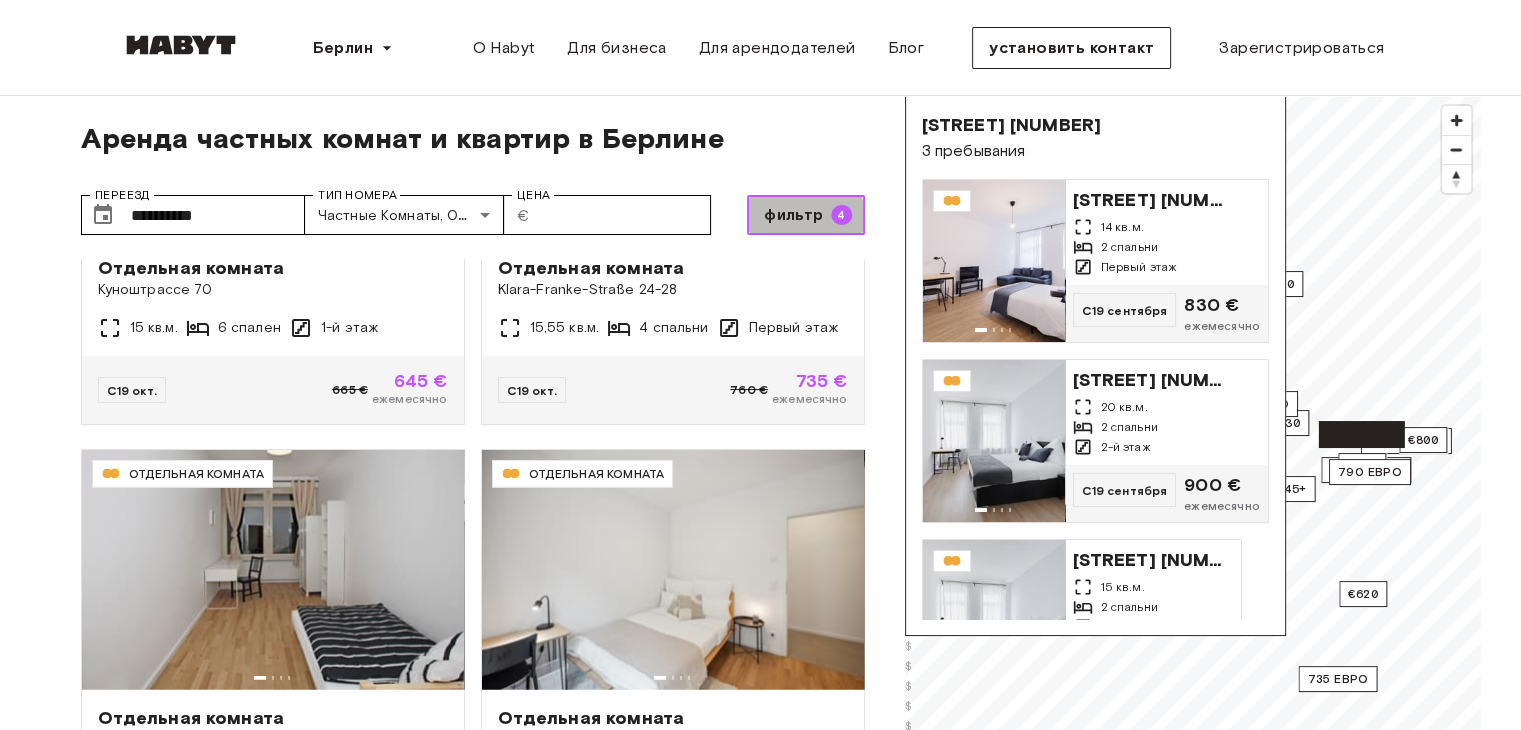 click on "фильтр" at bounding box center [793, 214] 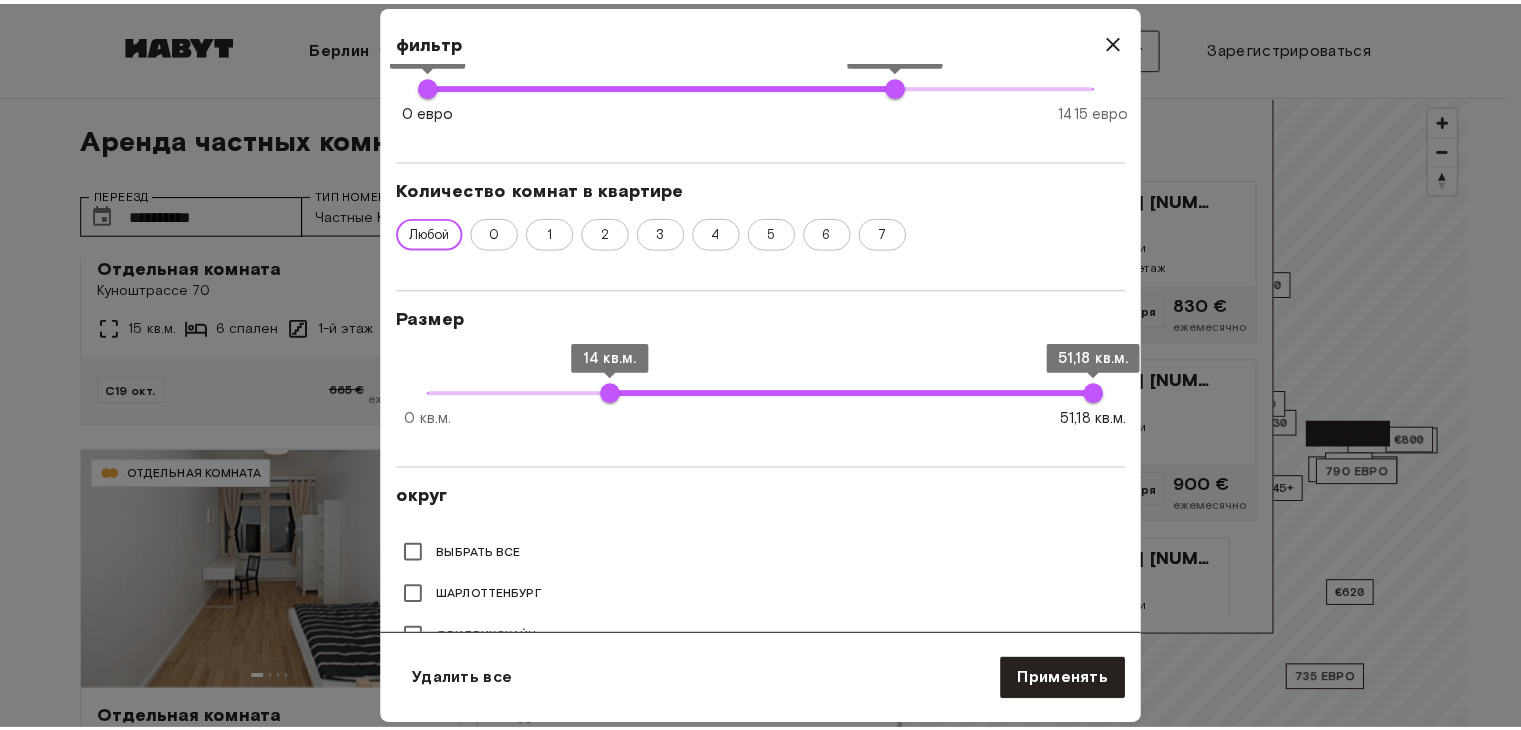 scroll, scrollTop: 379, scrollLeft: 0, axis: vertical 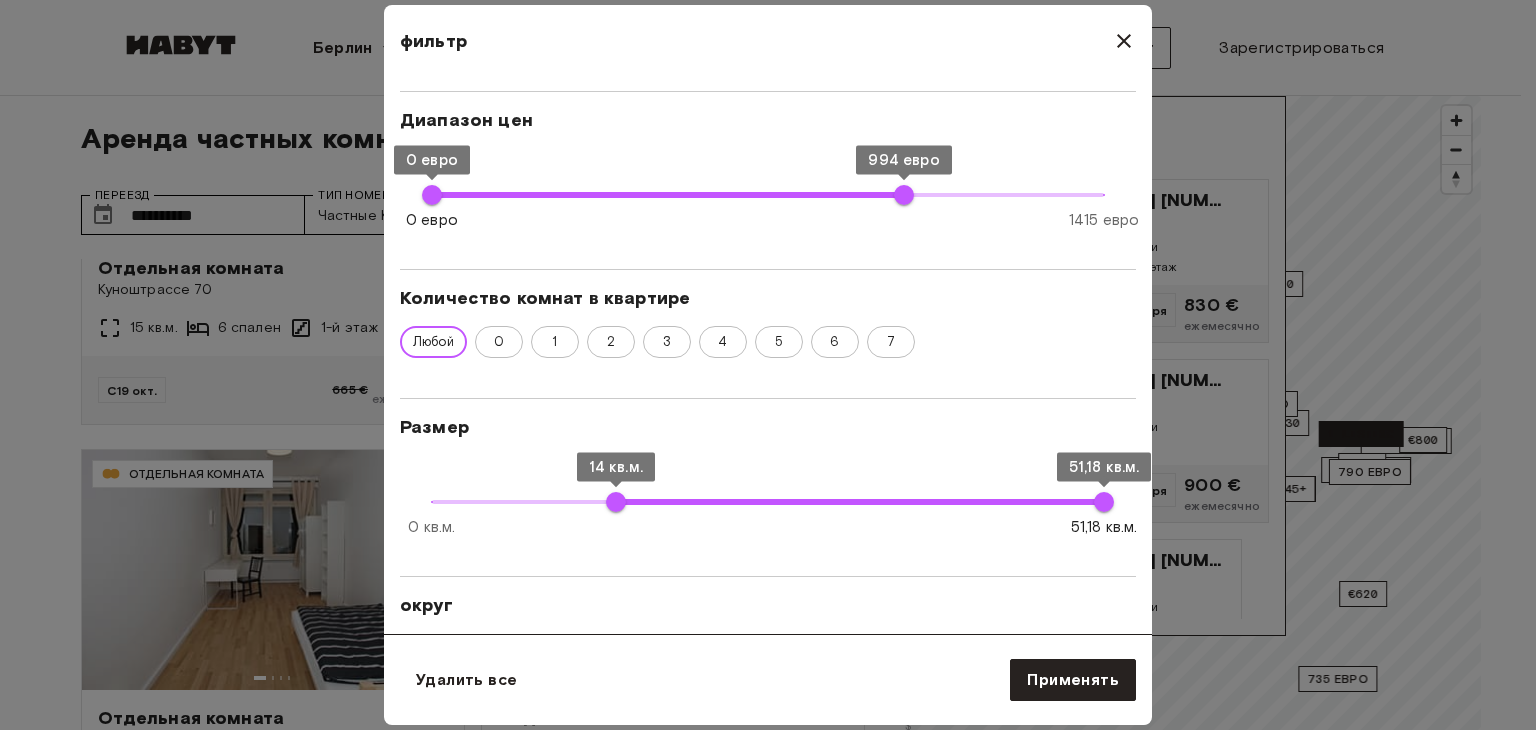type on "**" 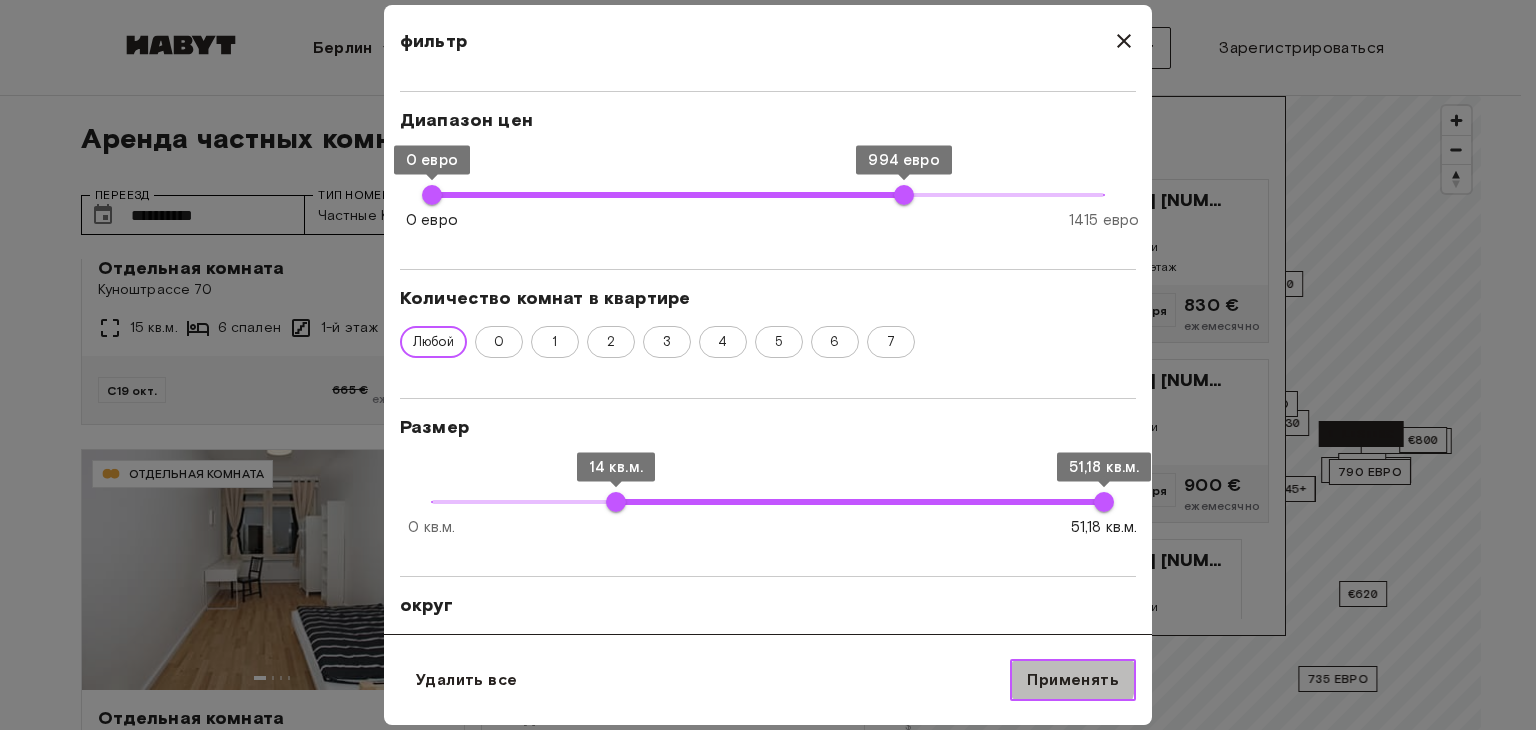 click on "Применять" at bounding box center [1073, 679] 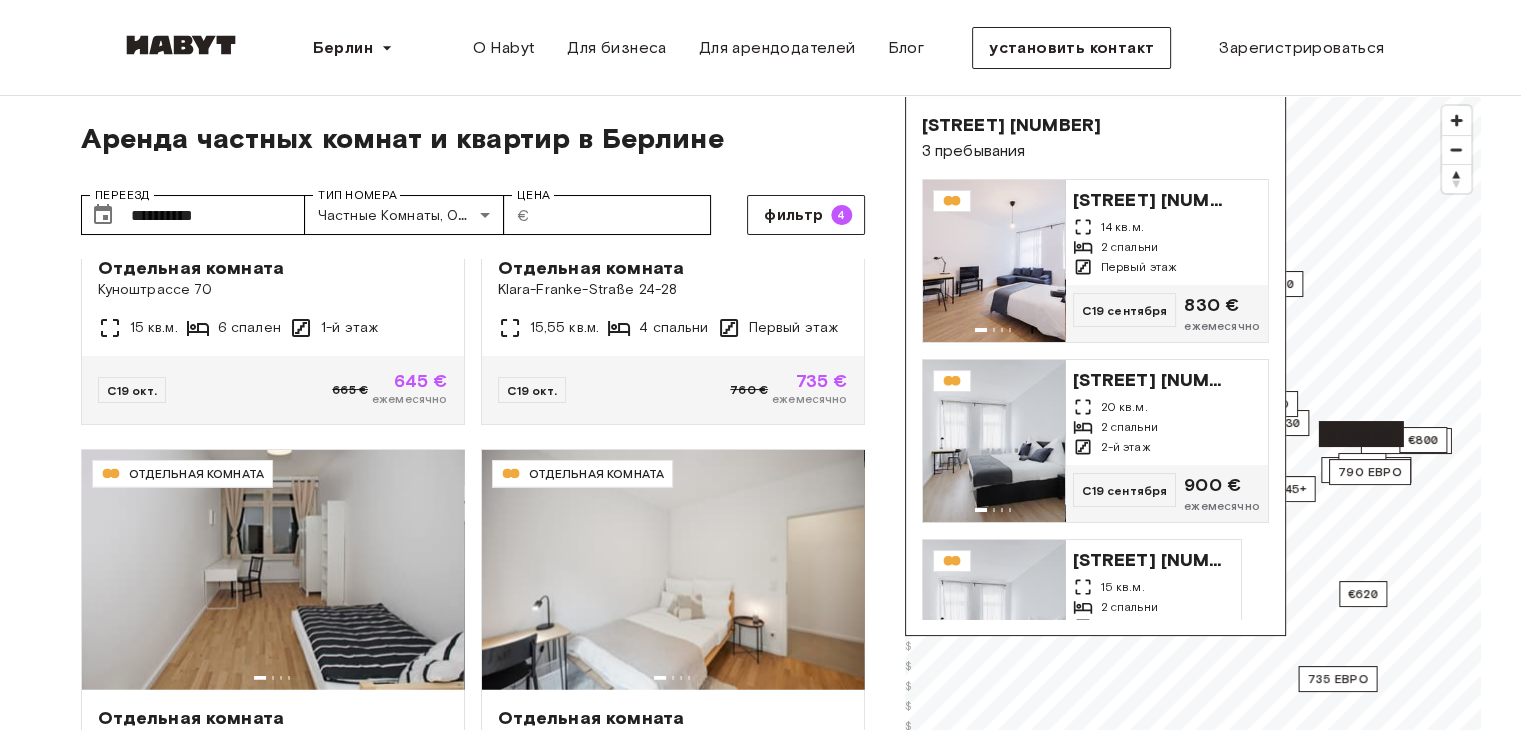 click on "[CITY] [CITY] [CITY] [CITY] [CITY] [CITY] [CITY] [CITY] [CITY] [CITY] [CITY] [CITY] [CITY] [CITY] [CITY] [CITY] [CITY] [CITY] [CITY] [CITY] [CITY] [CITY] [CITY] [CITY] [CITY] [CITY] [CITY] [CITY] [CITY]" at bounding box center [761, 48] 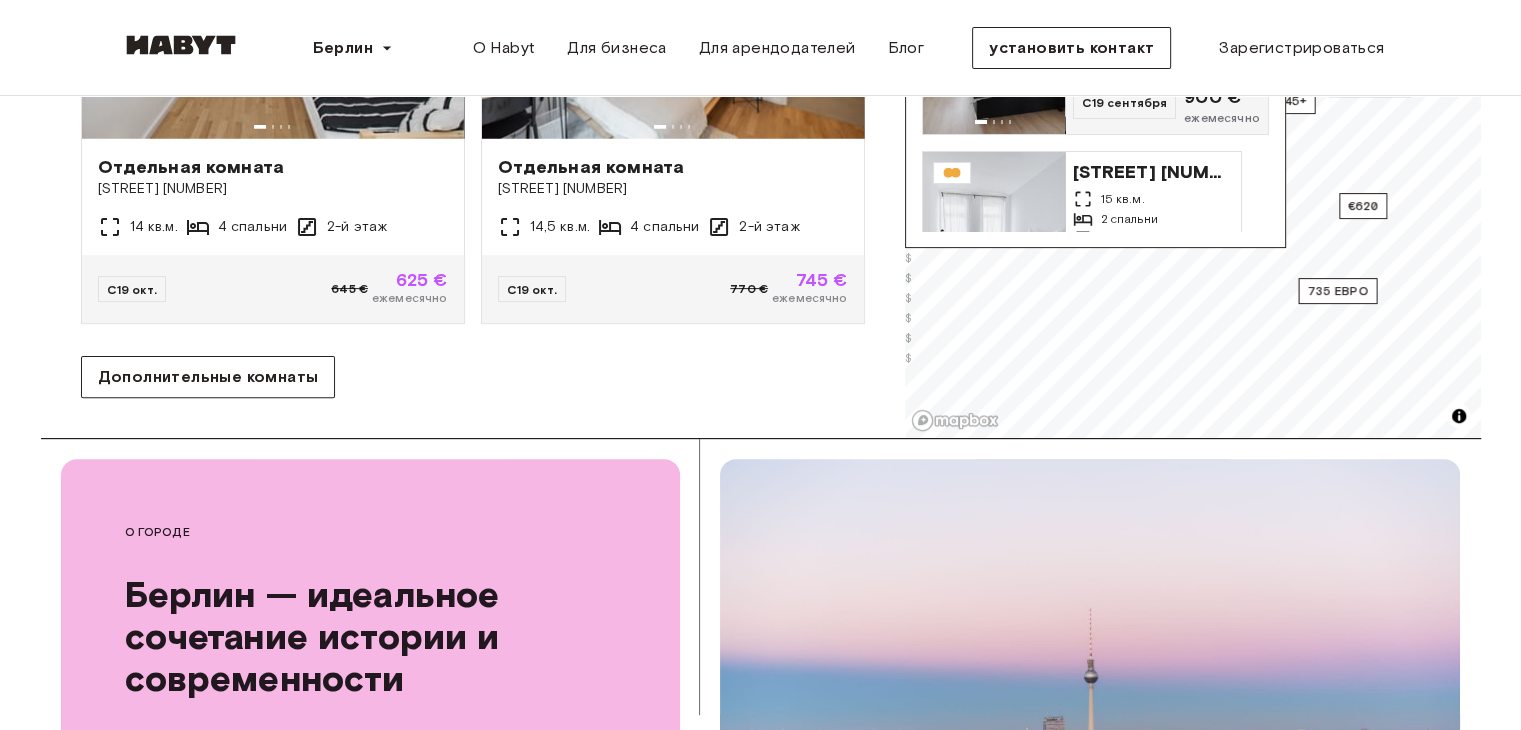 scroll, scrollTop: 555, scrollLeft: 0, axis: vertical 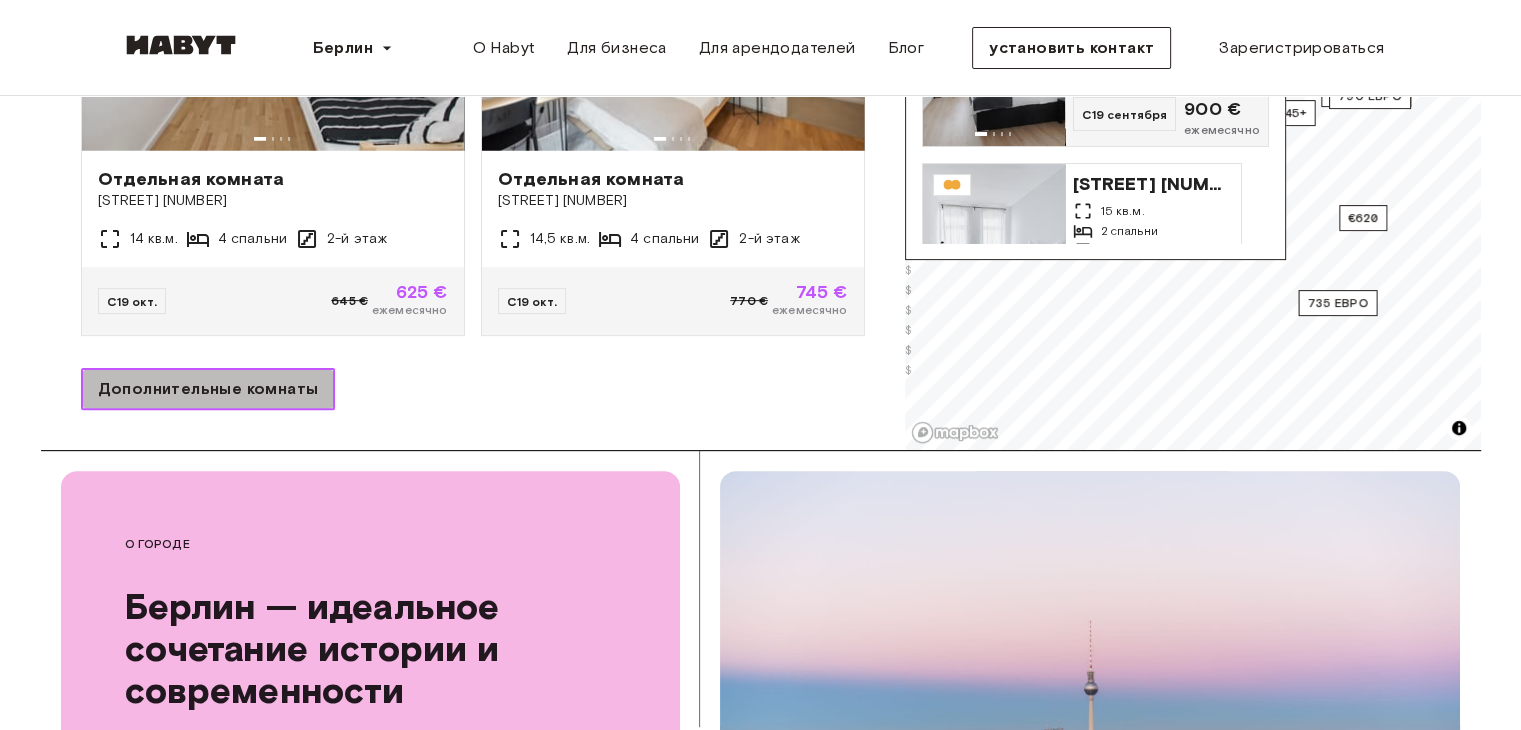 click on "Дополнительные комнаты" at bounding box center [208, 388] 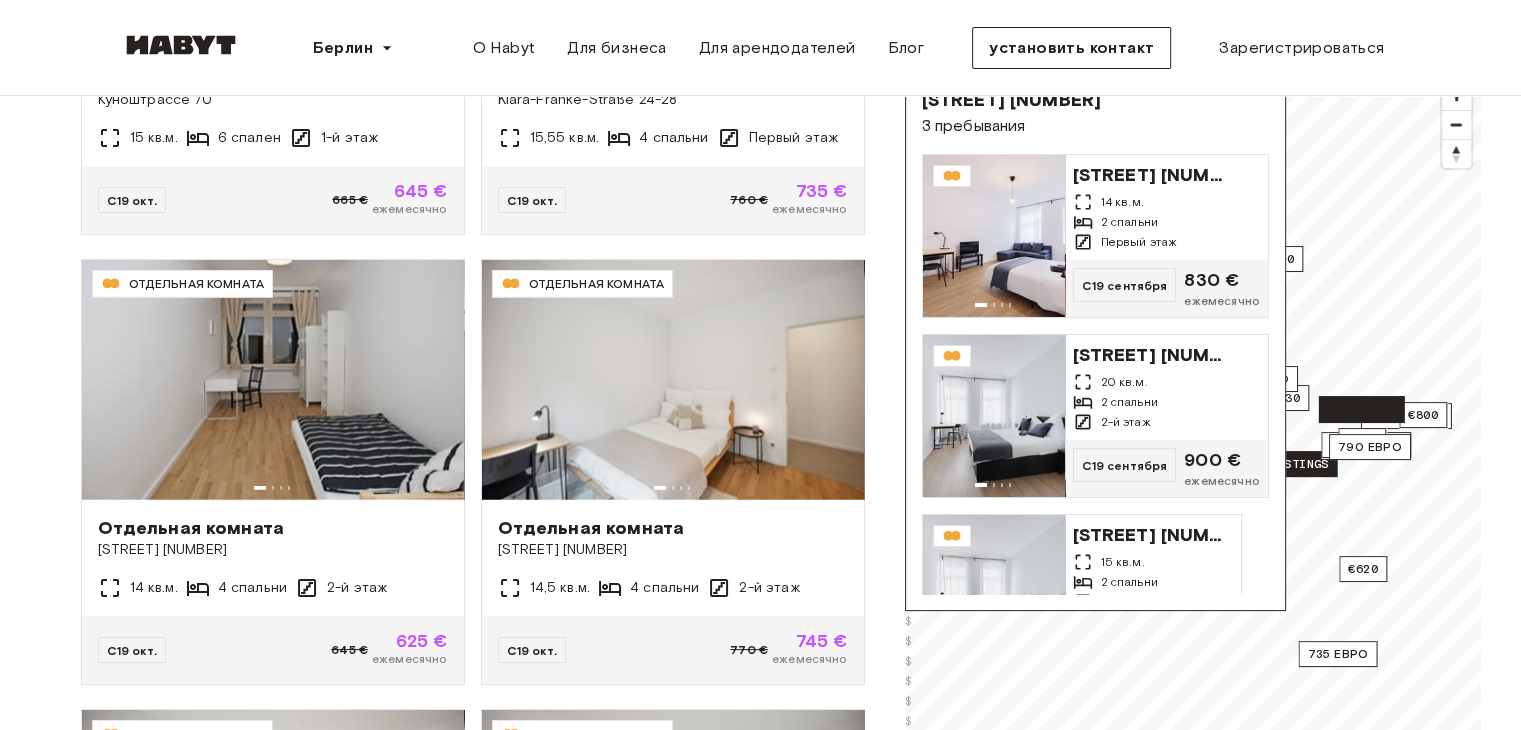 scroll, scrollTop: 172, scrollLeft: 0, axis: vertical 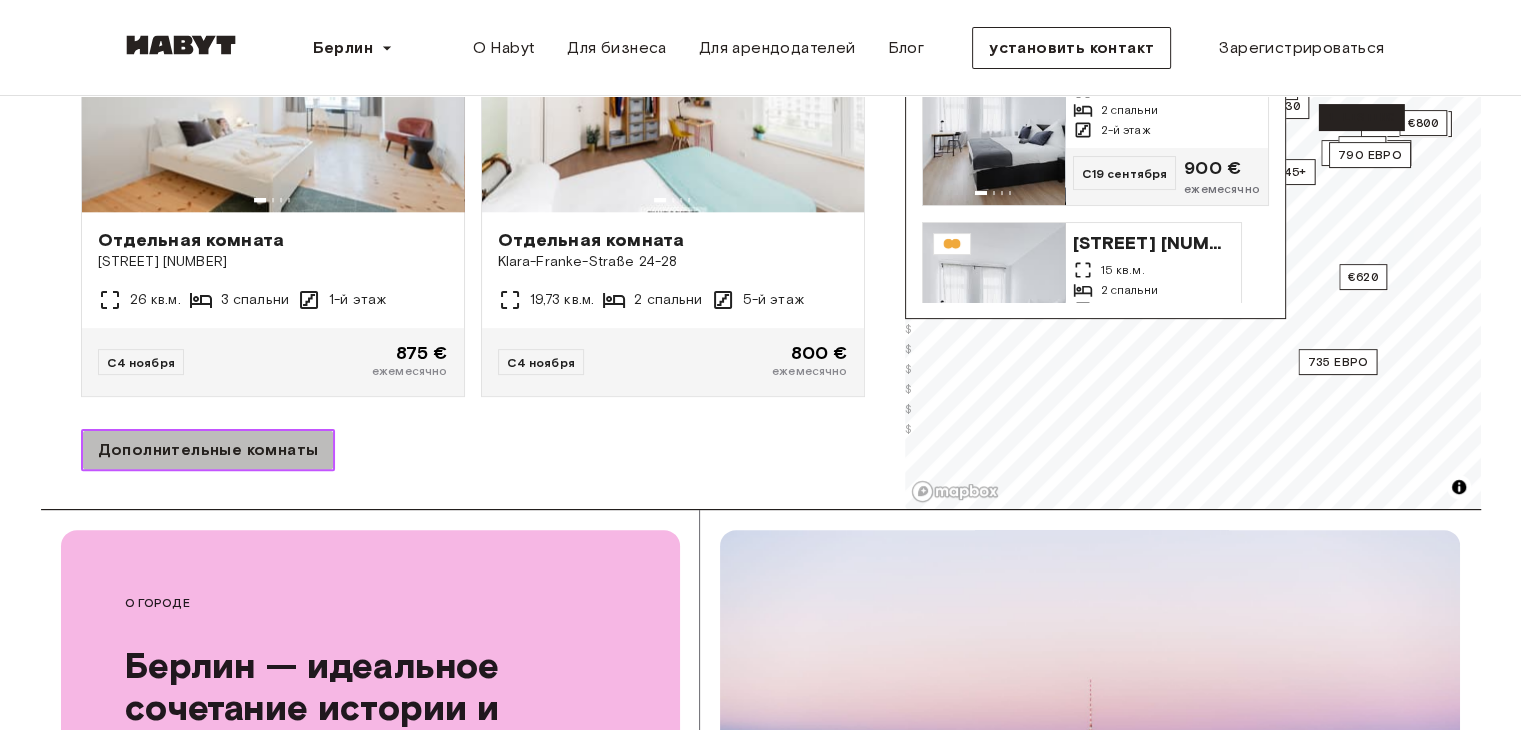click on "Дополнительные комнаты" at bounding box center (208, 449) 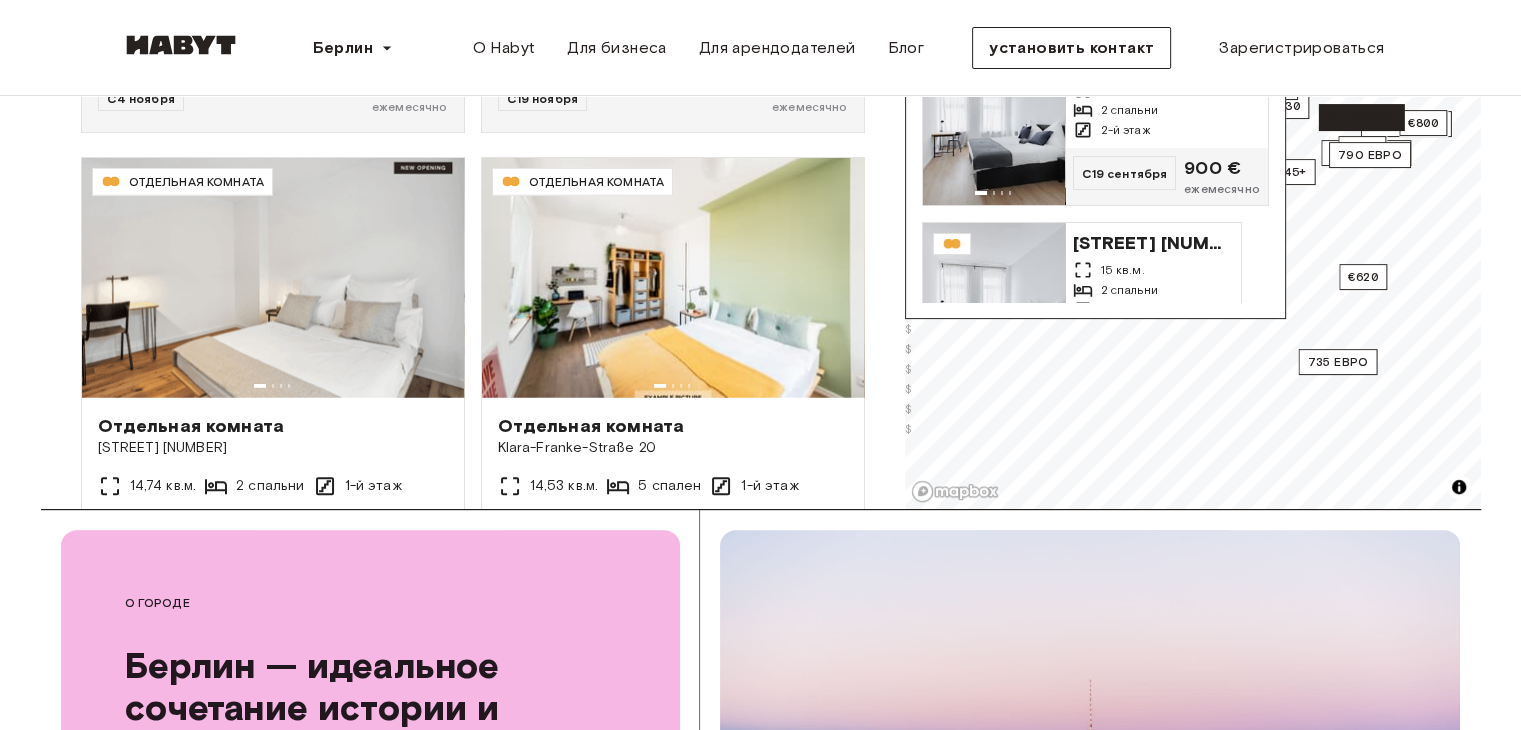 scroll, scrollTop: 21332, scrollLeft: 0, axis: vertical 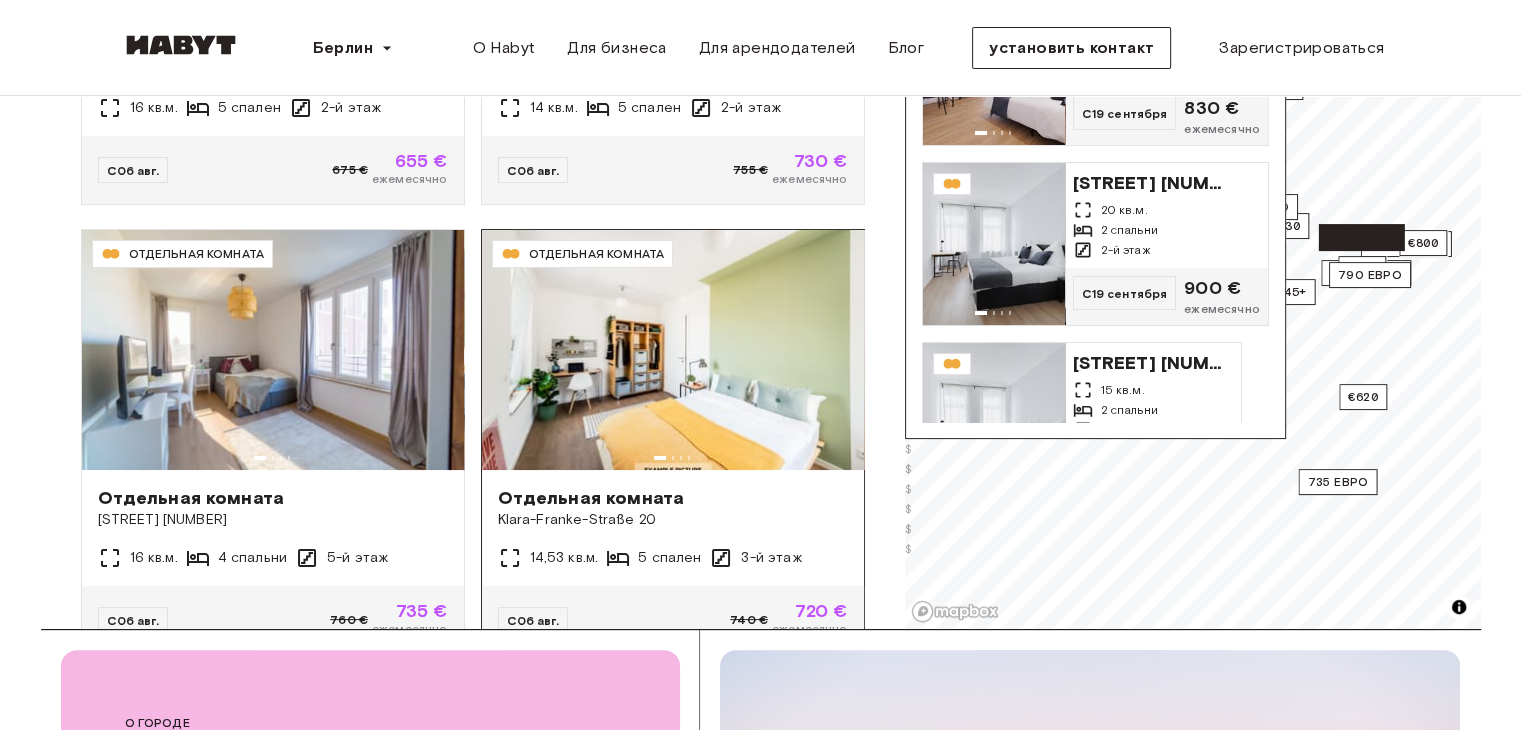drag, startPoint x: 855, startPoint y: 605, endPoint x: 821, endPoint y: 544, distance: 69.83552 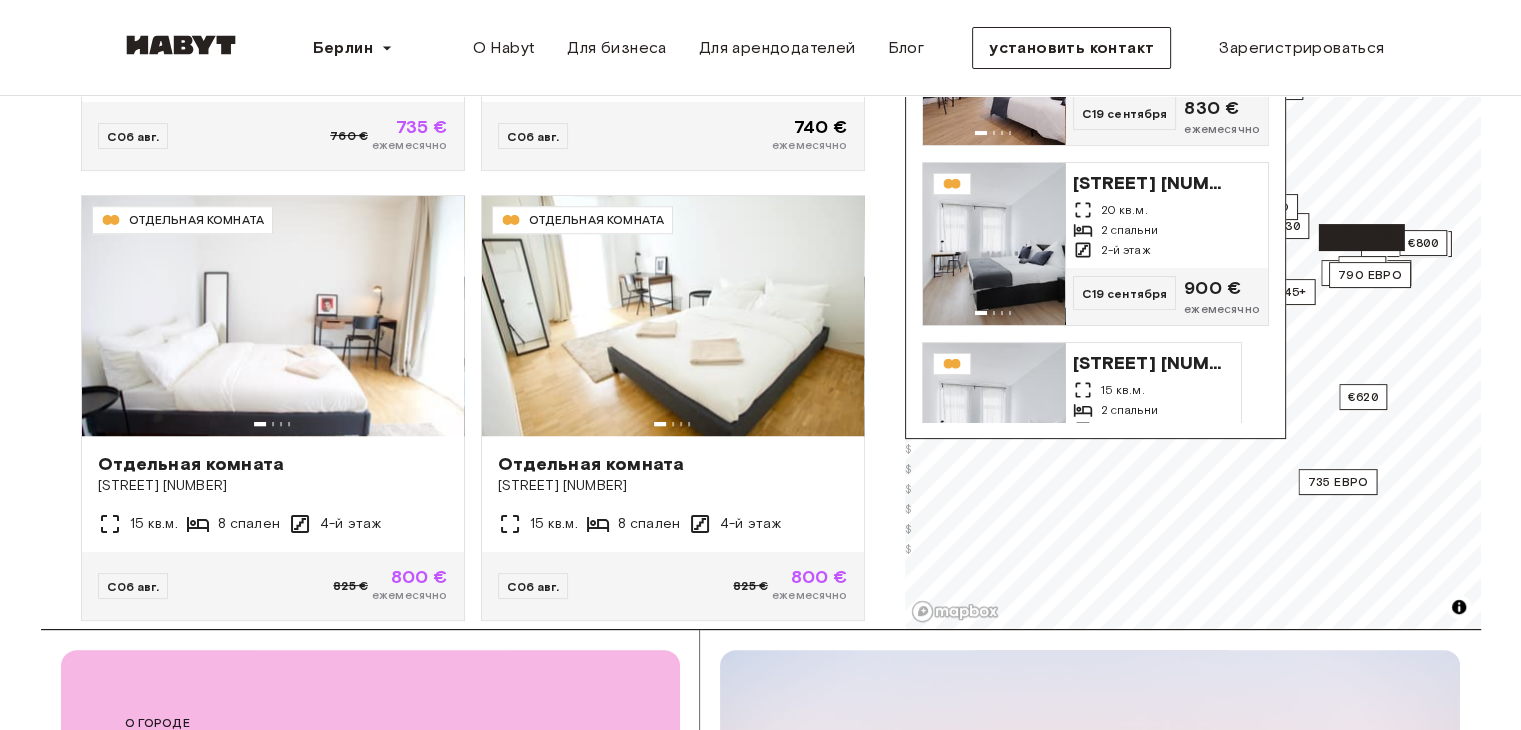 scroll, scrollTop: 1504, scrollLeft: 0, axis: vertical 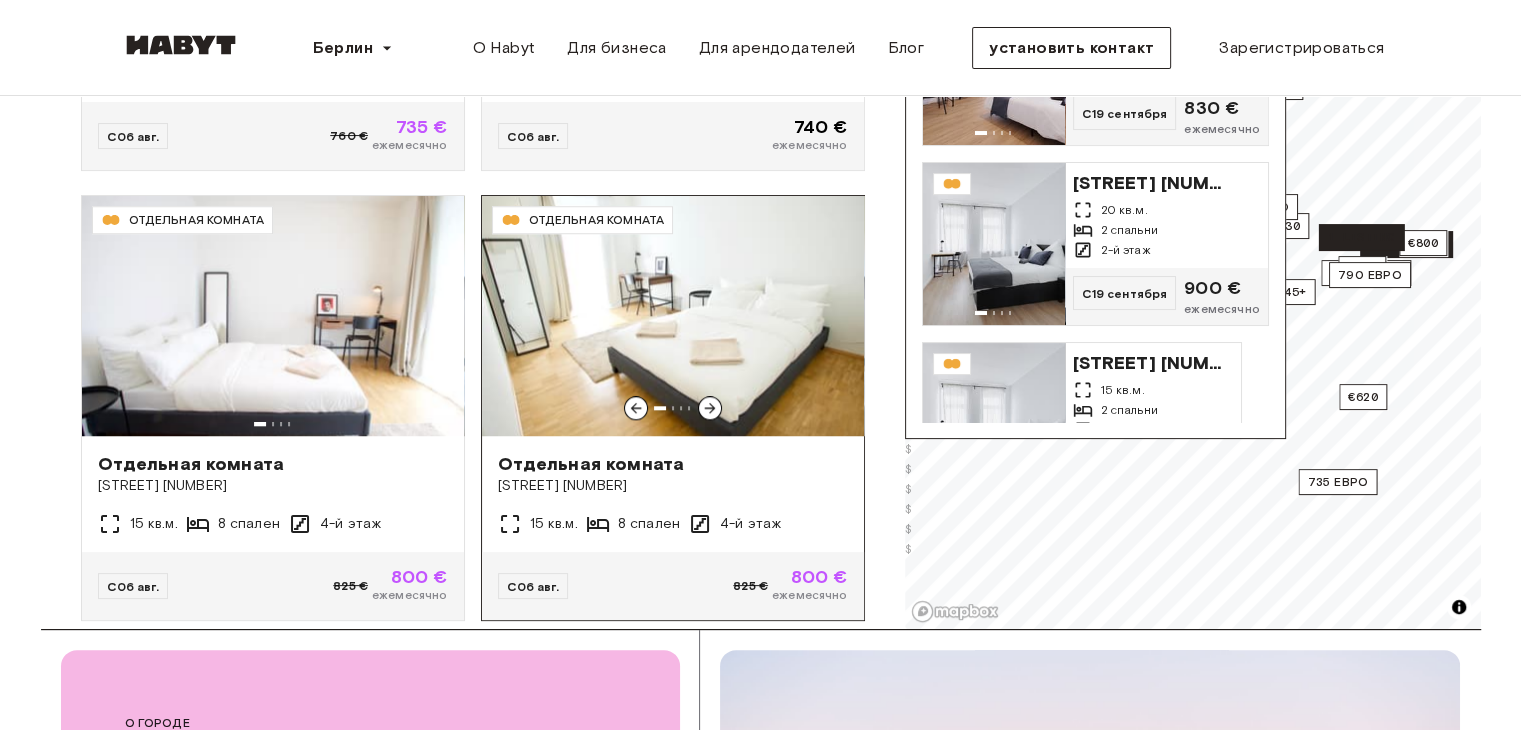 click at bounding box center [673, 316] 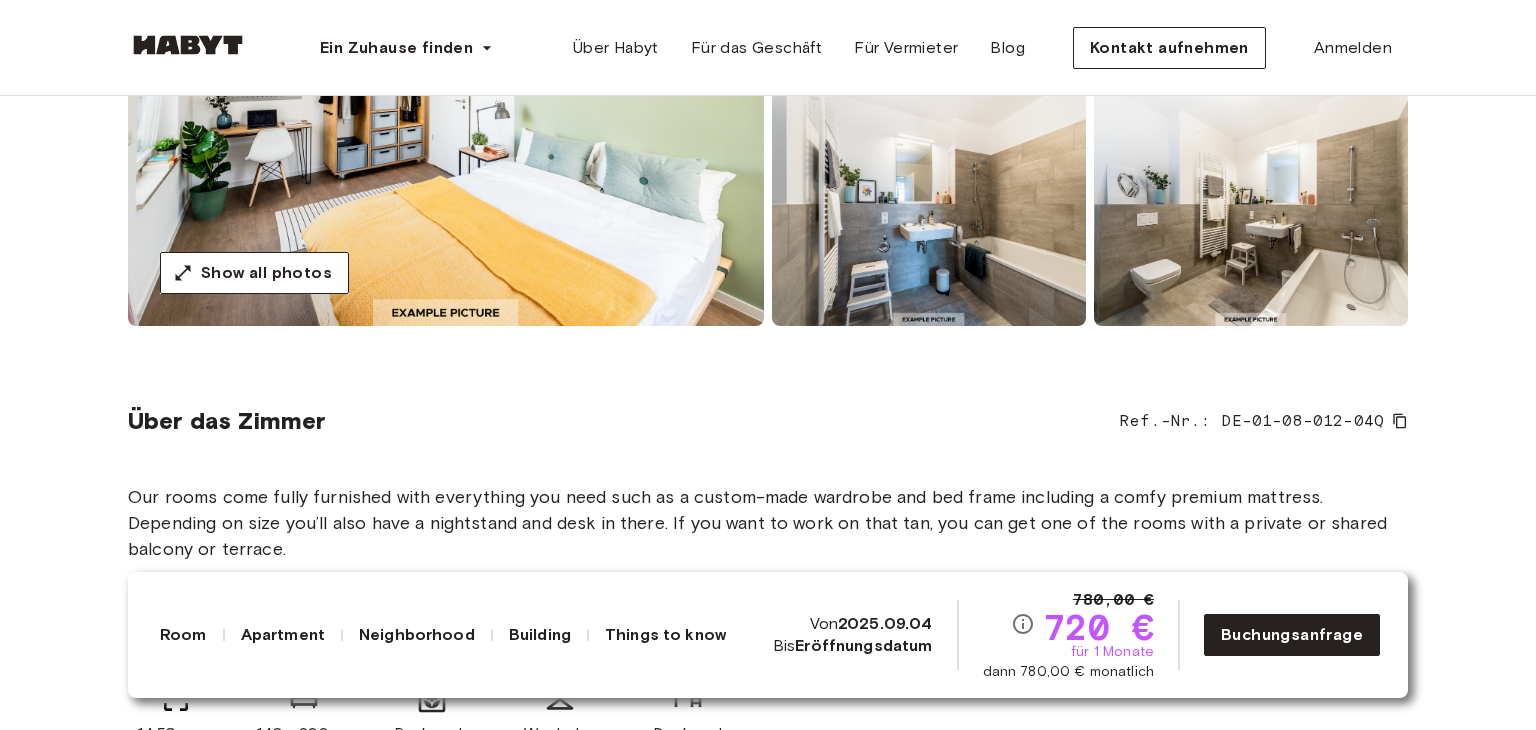 scroll, scrollTop: 0, scrollLeft: 0, axis: both 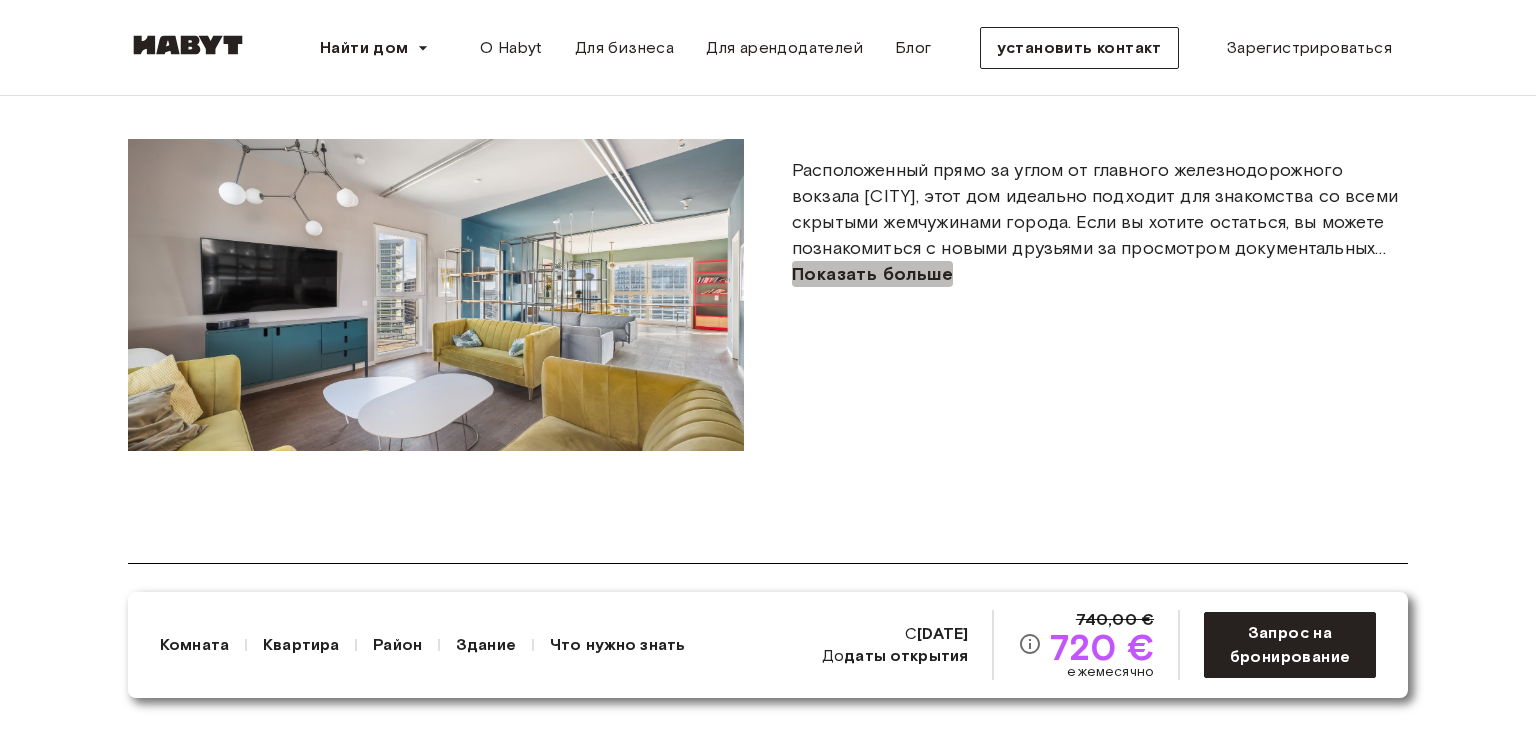 click on "Показать больше" at bounding box center [872, 274] 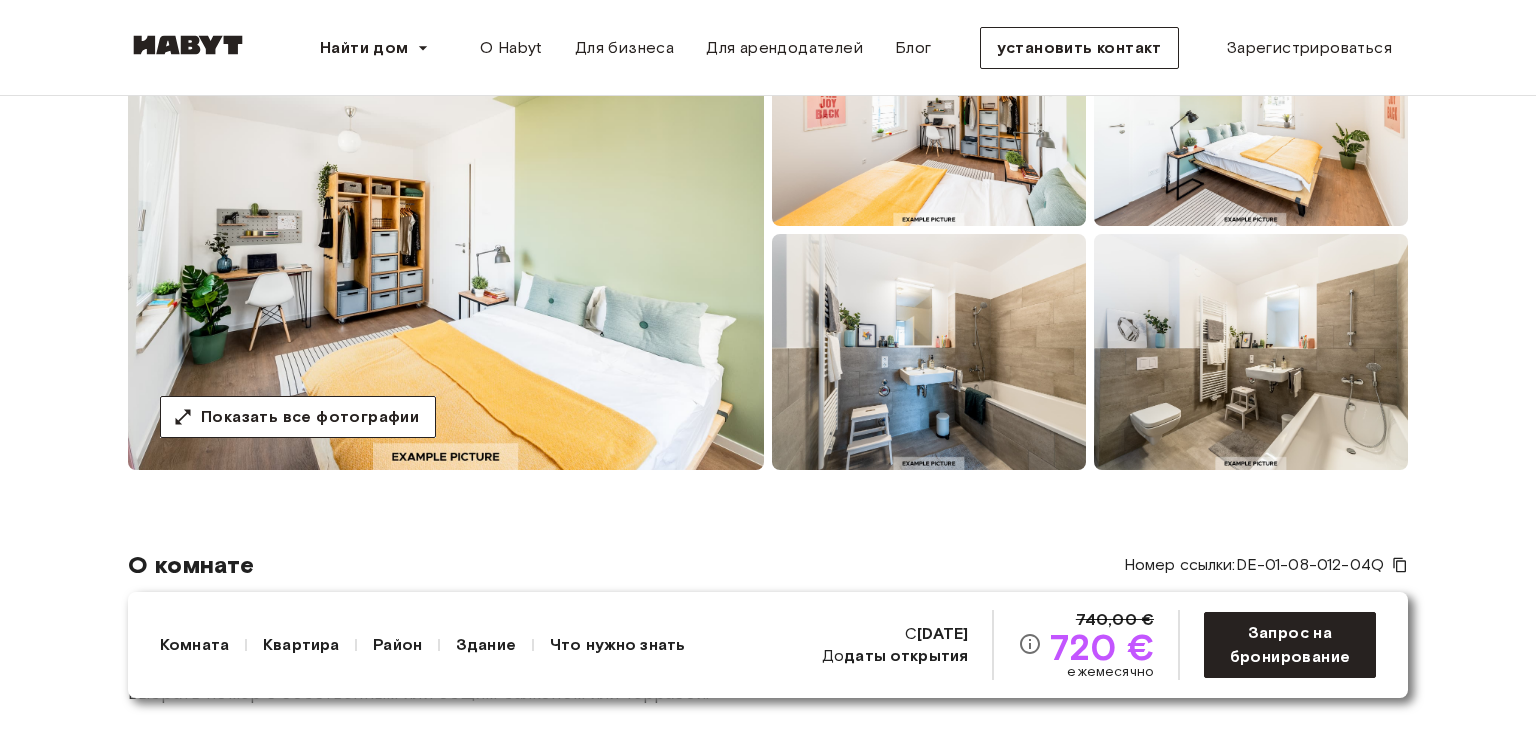scroll, scrollTop: 272, scrollLeft: 0, axis: vertical 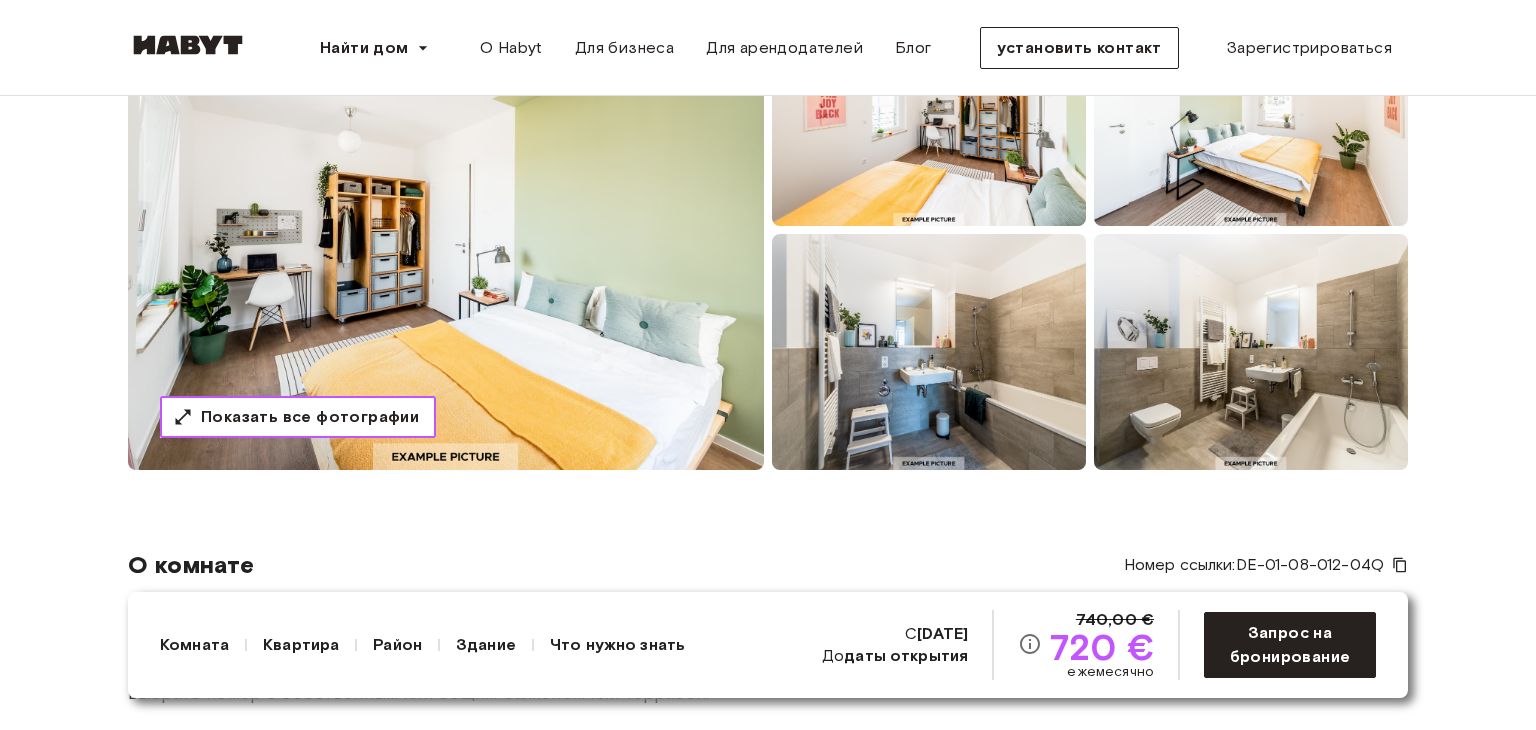 click on "Показать все фотографии" at bounding box center (310, 416) 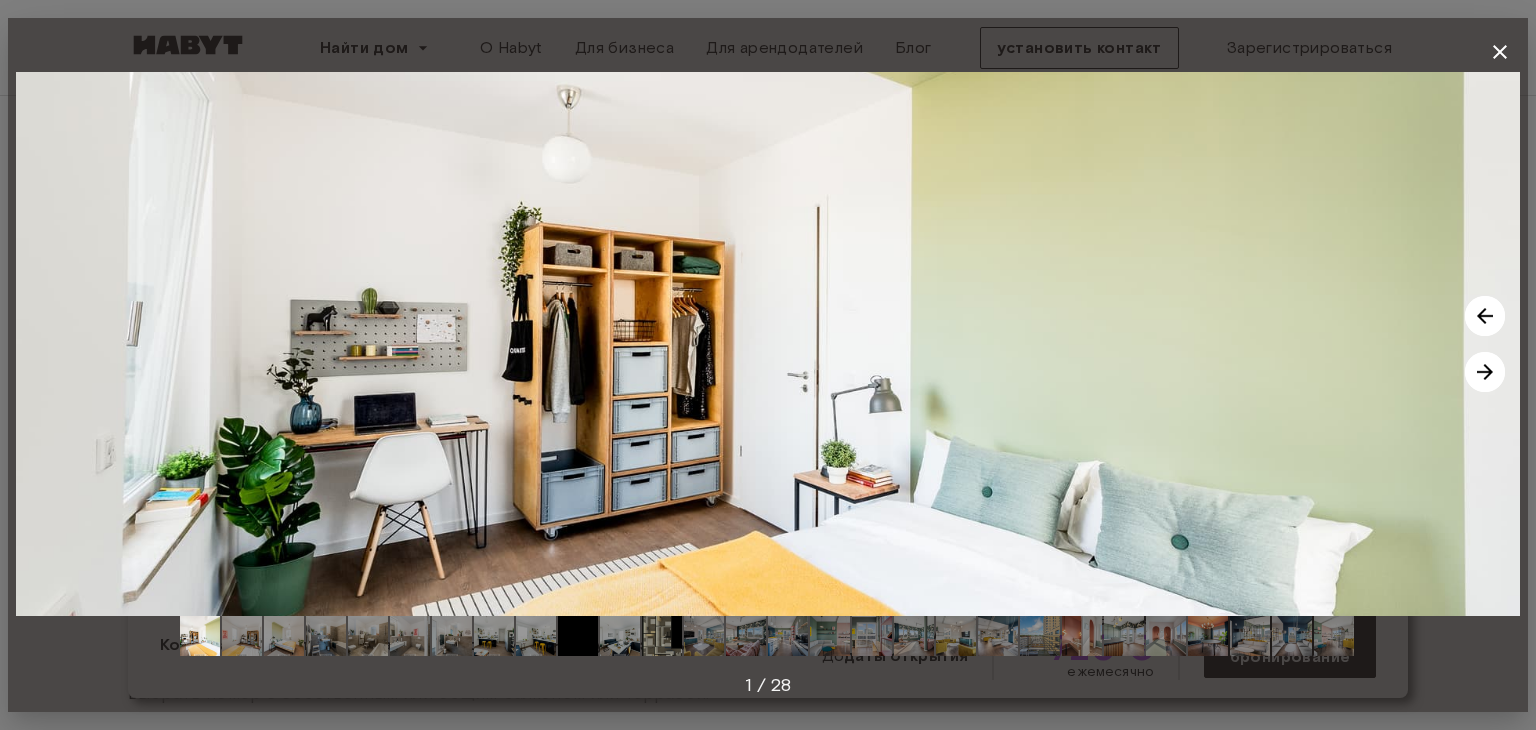 click at bounding box center [1485, 372] 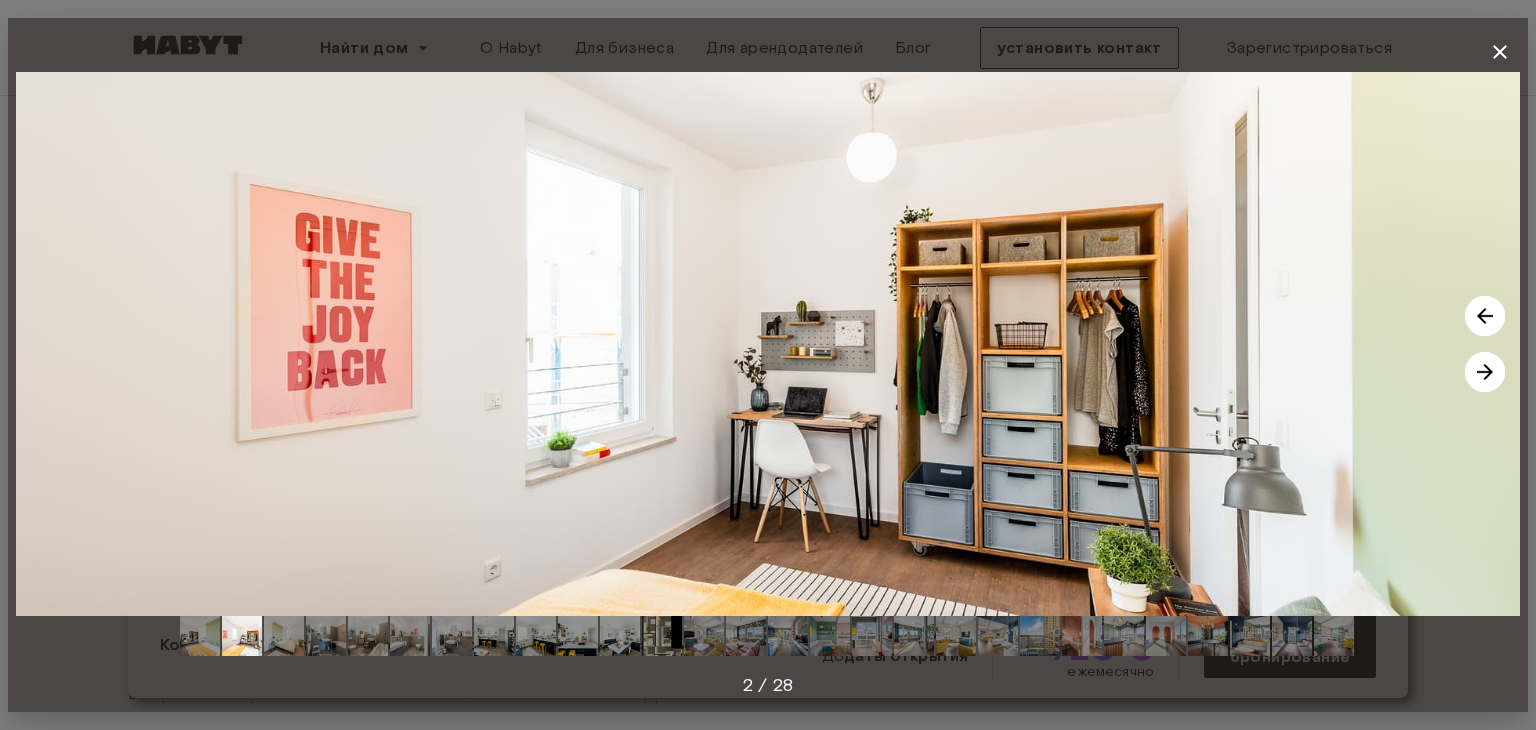 click at bounding box center (1485, 372) 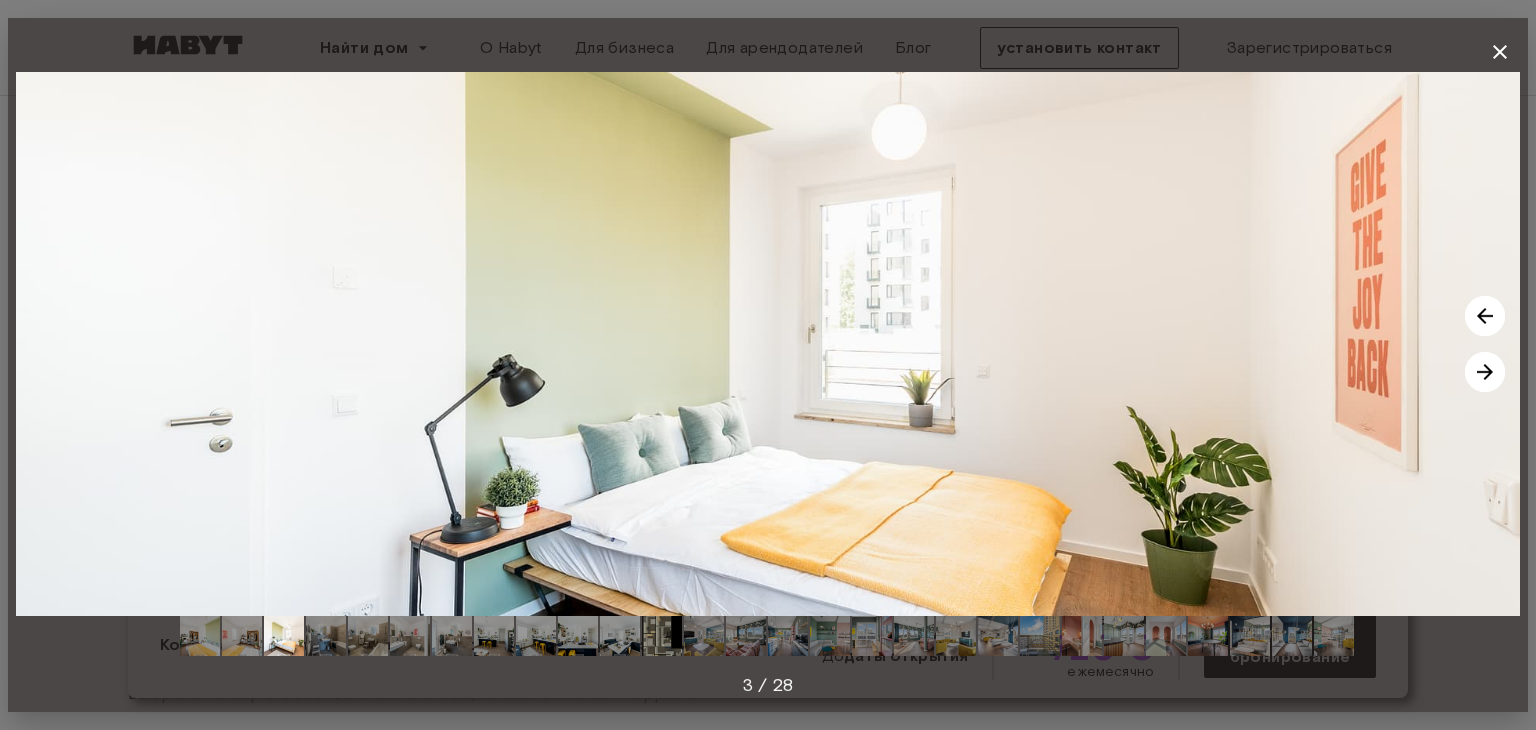 click at bounding box center (1485, 372) 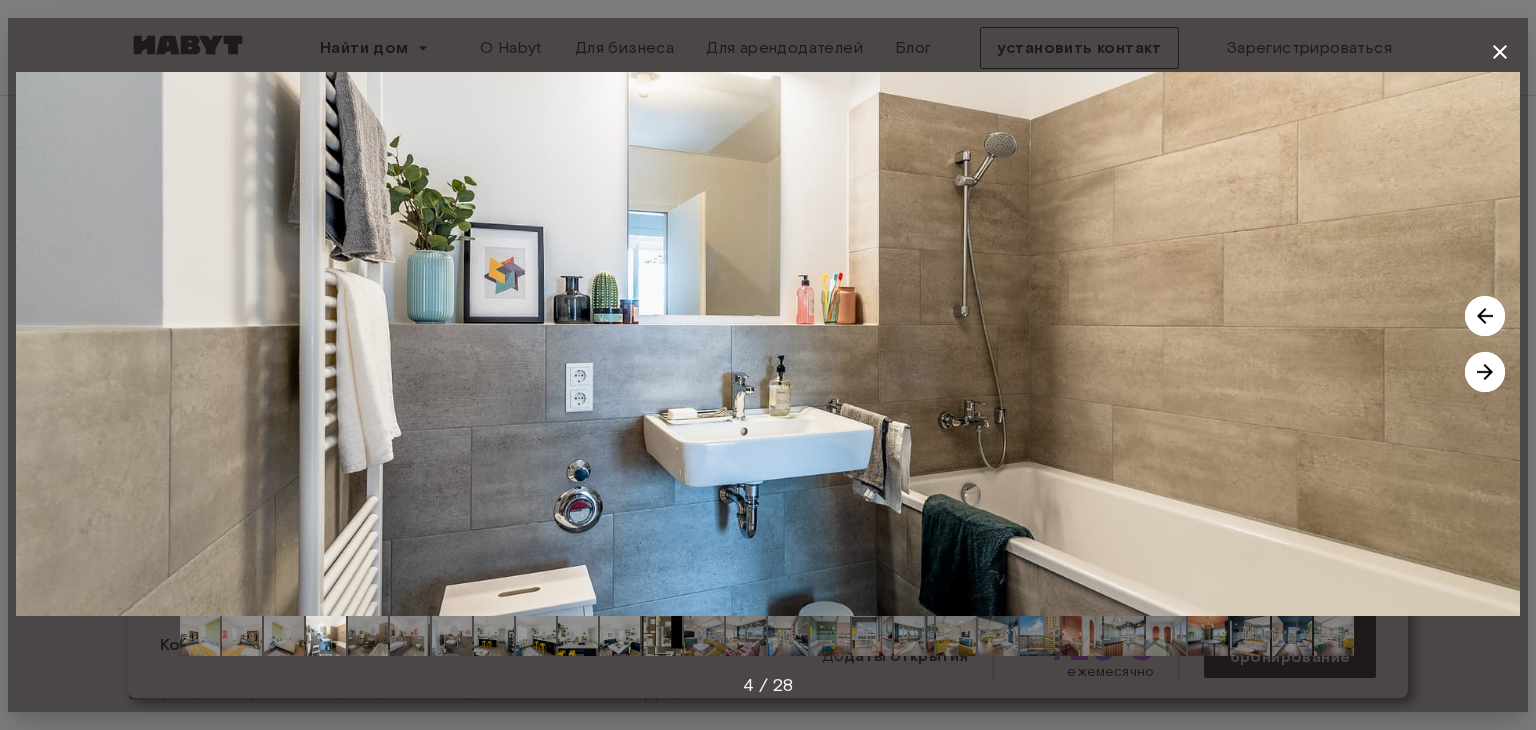 click at bounding box center (1485, 372) 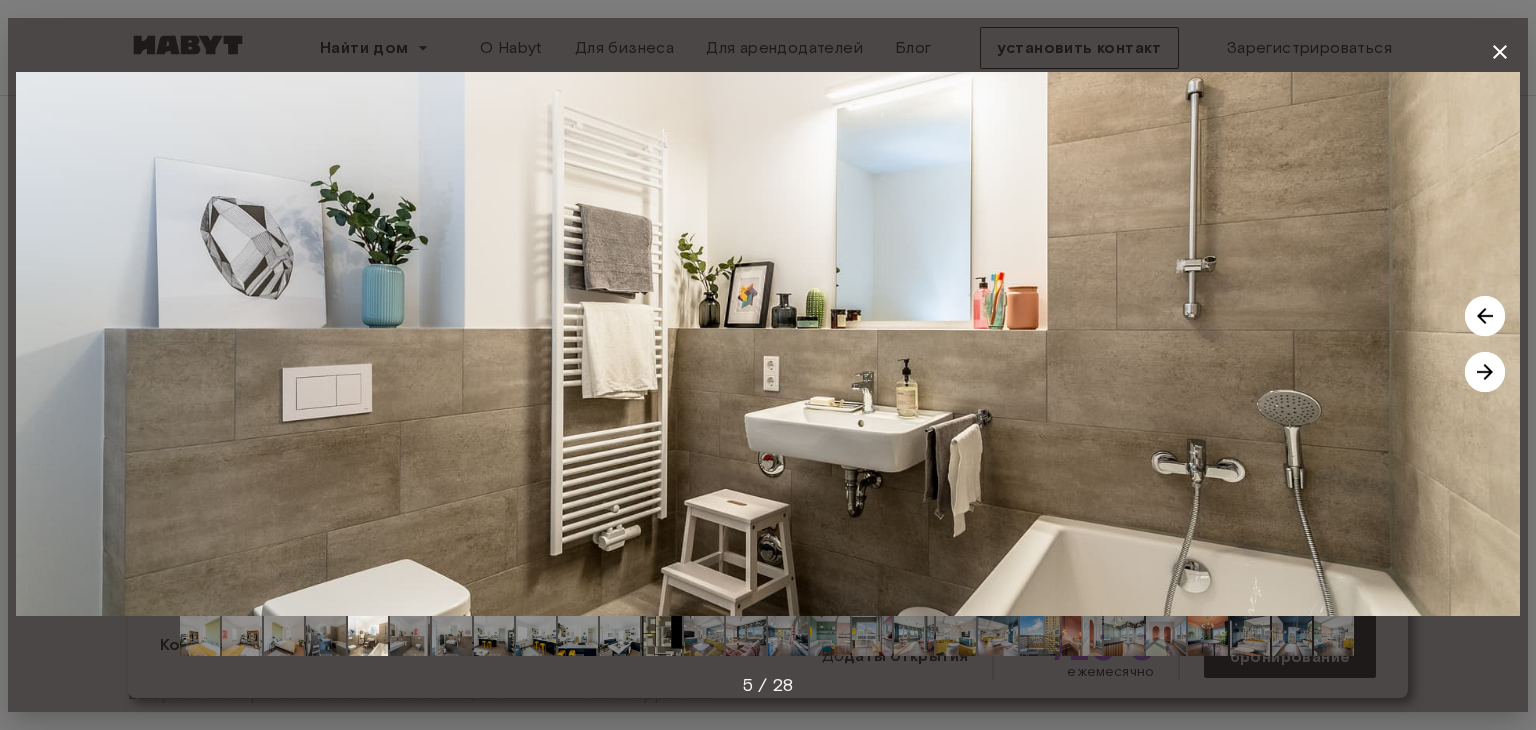 click at bounding box center (1485, 372) 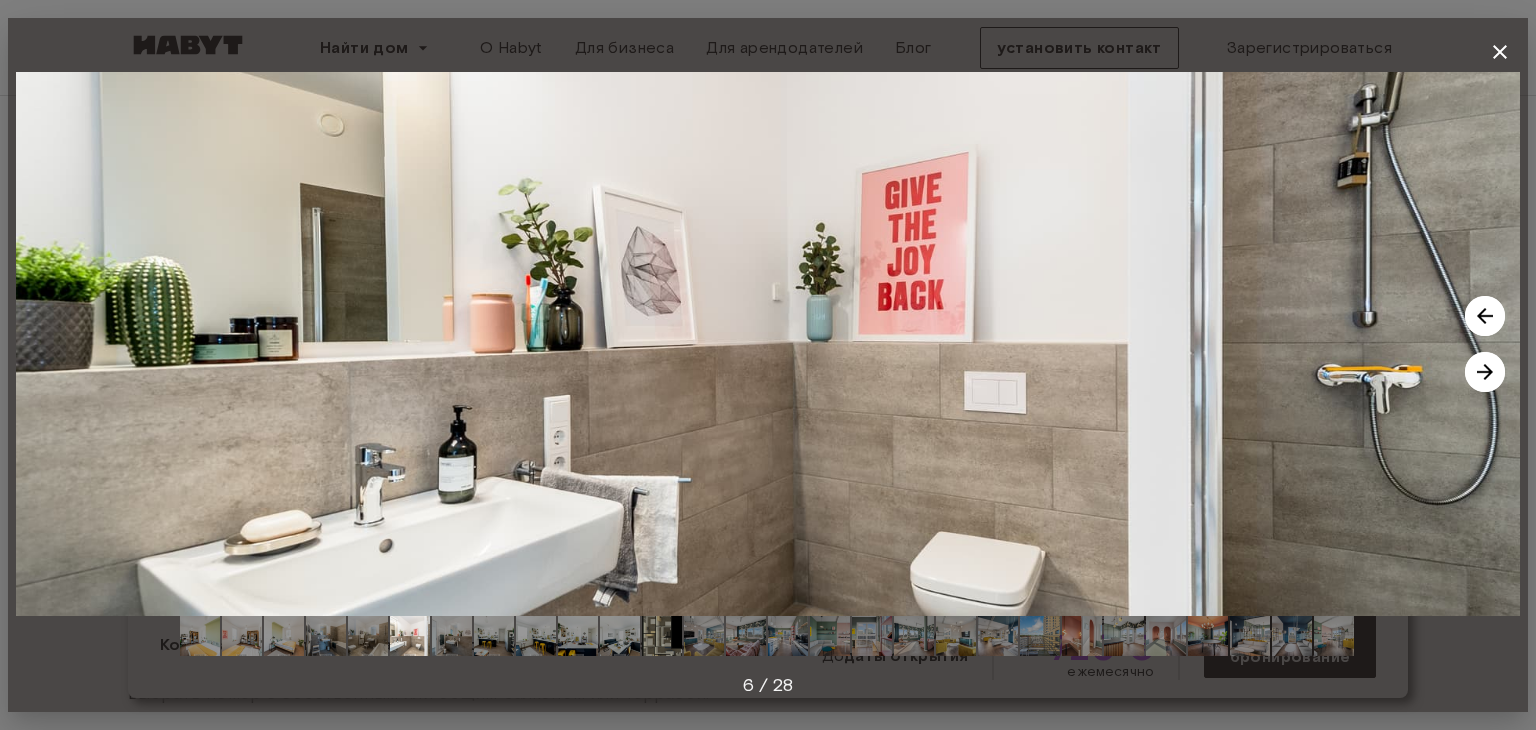 click at bounding box center (1485, 372) 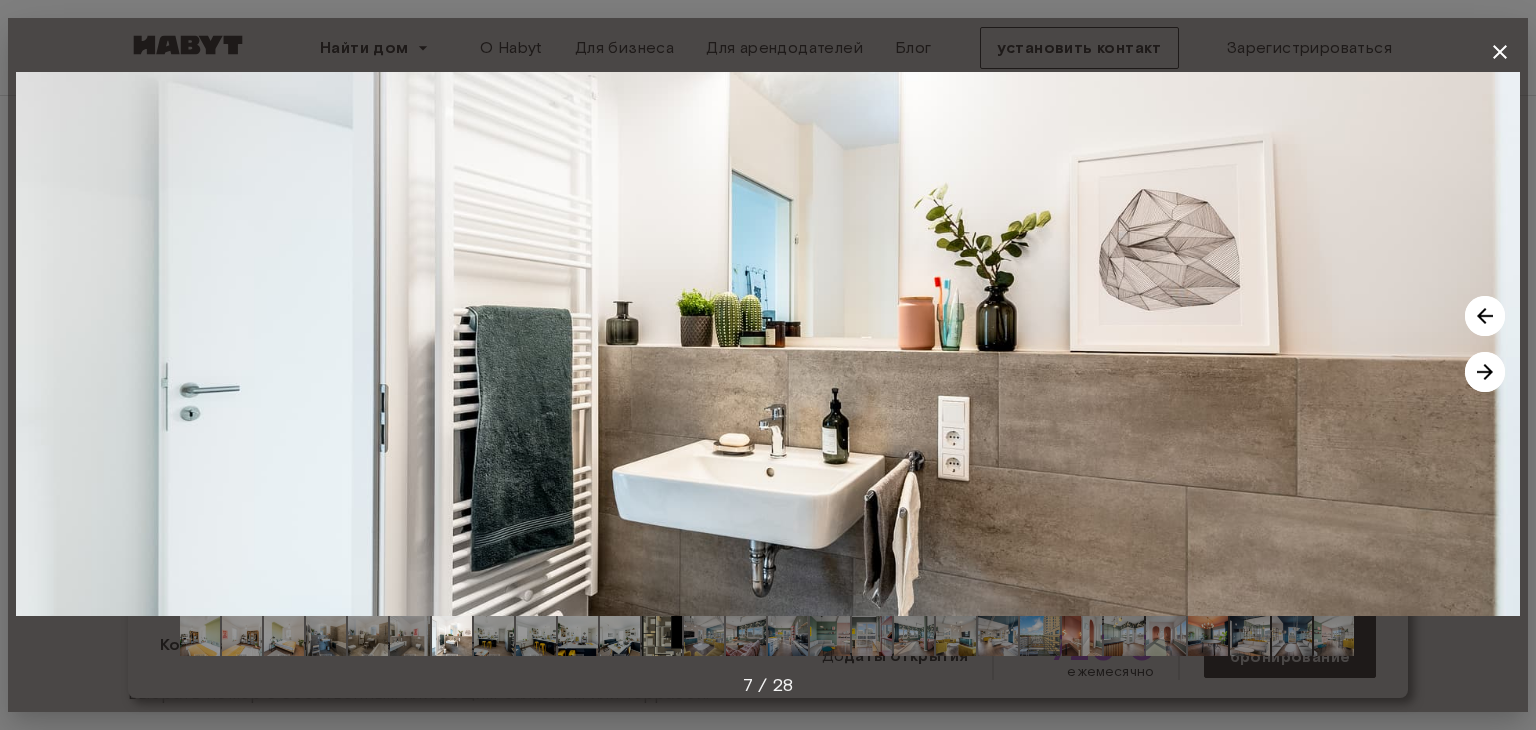 click at bounding box center [1485, 372] 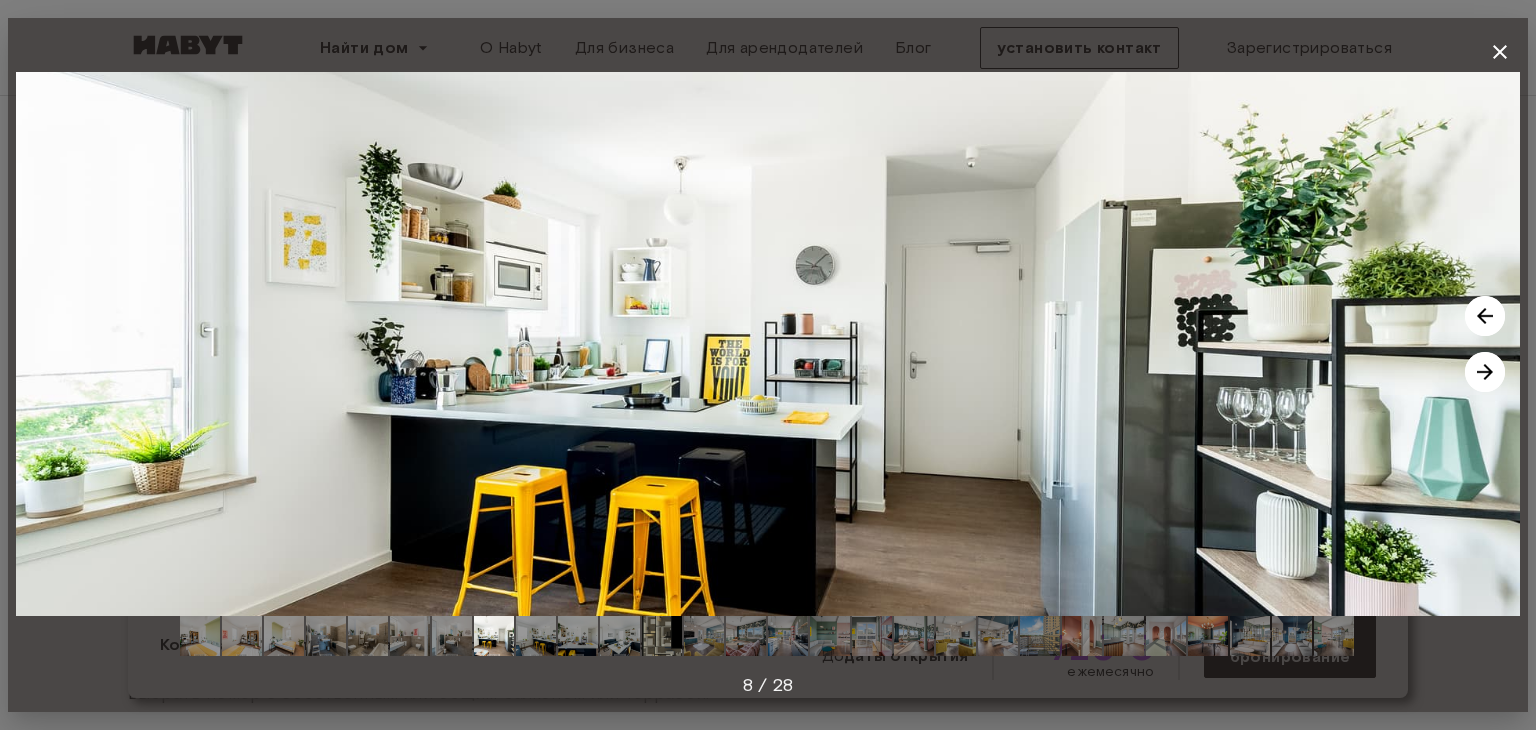 click at bounding box center (1485, 372) 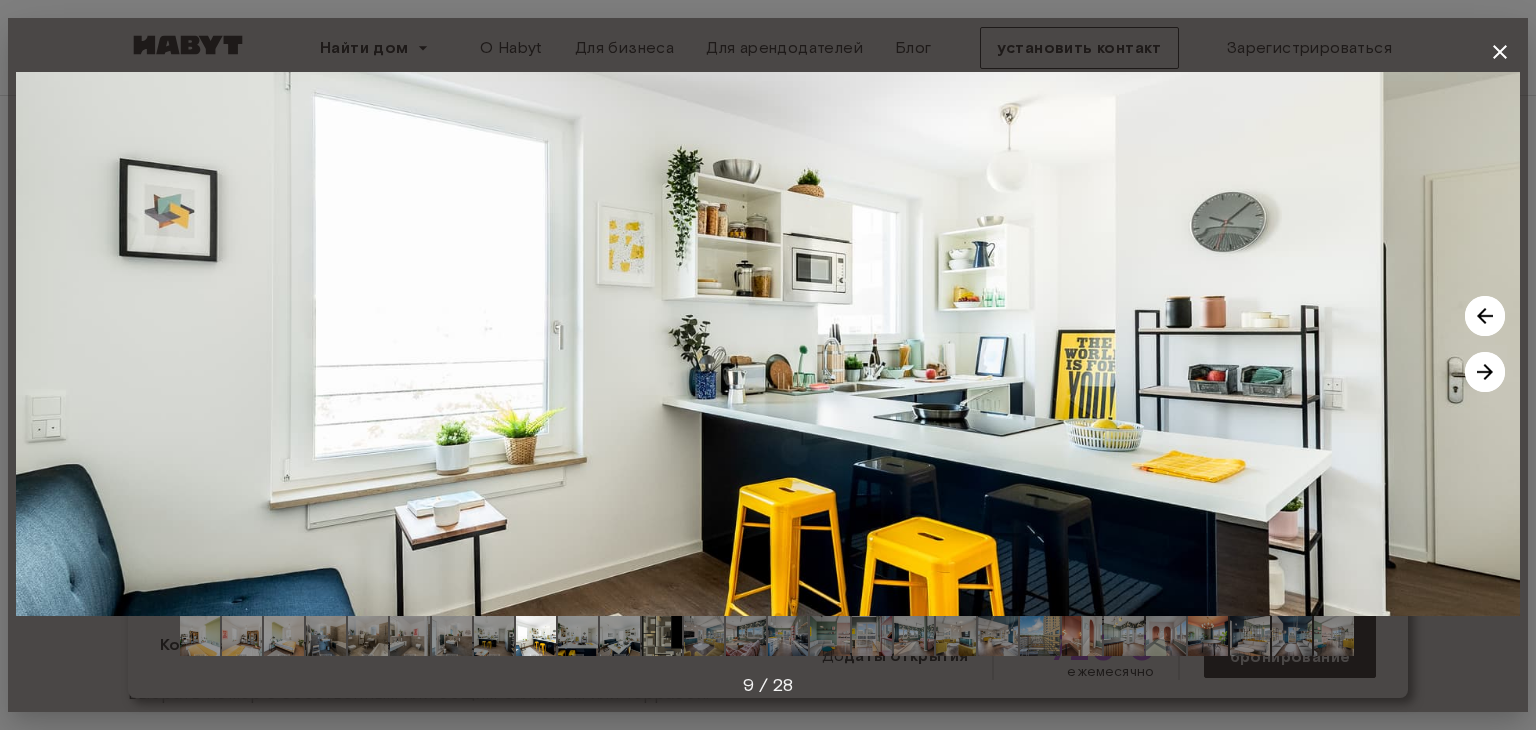 click at bounding box center [1485, 372] 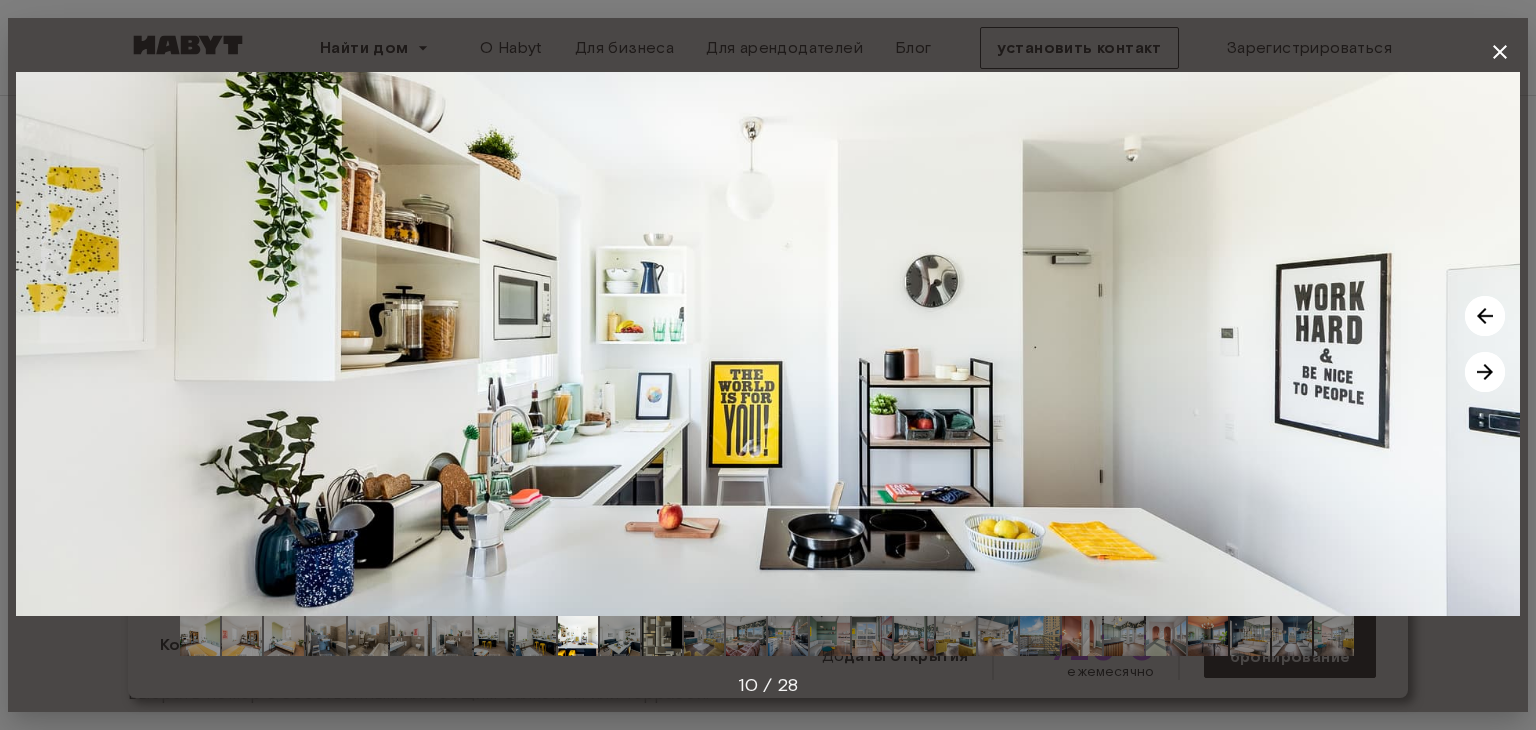 click at bounding box center [1485, 372] 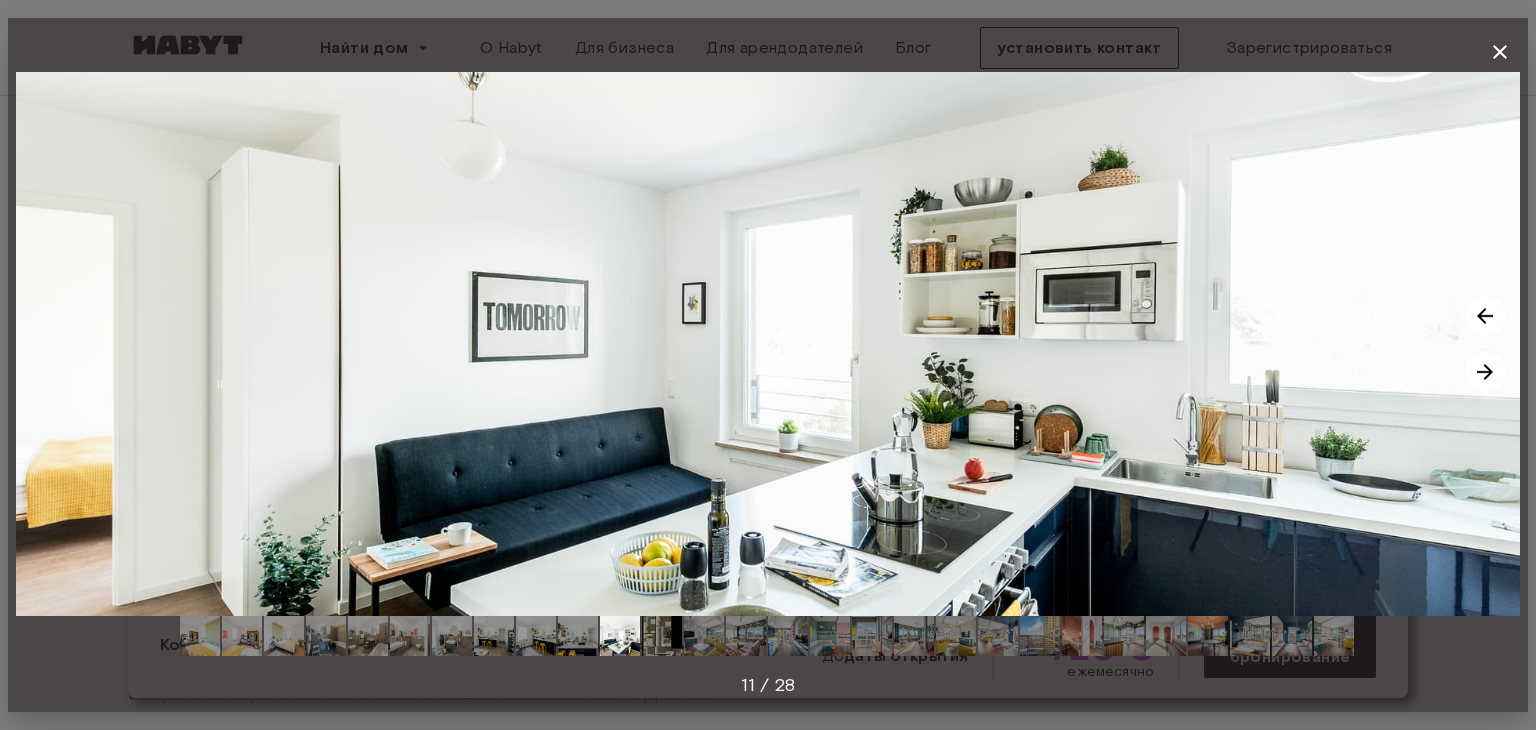click at bounding box center (1485, 372) 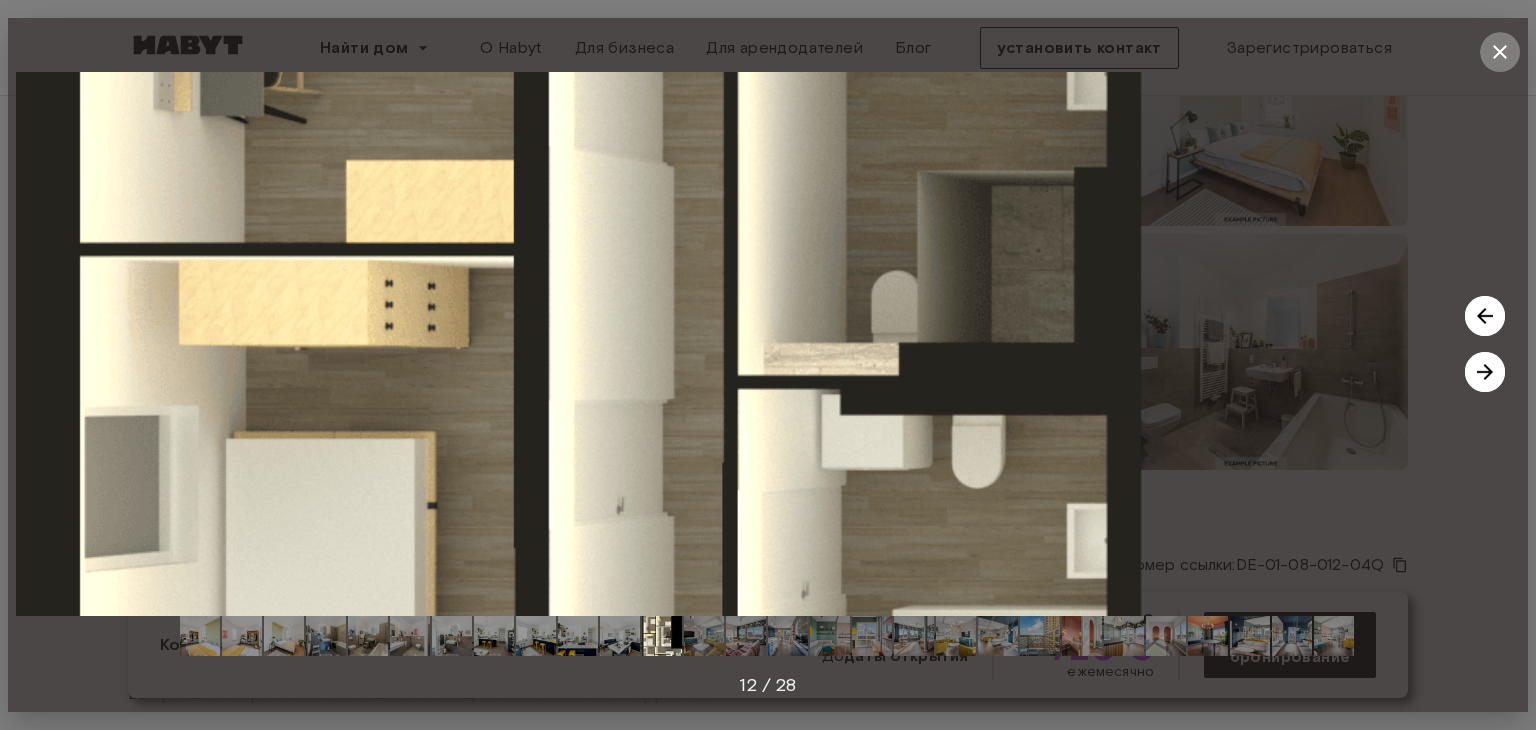 click 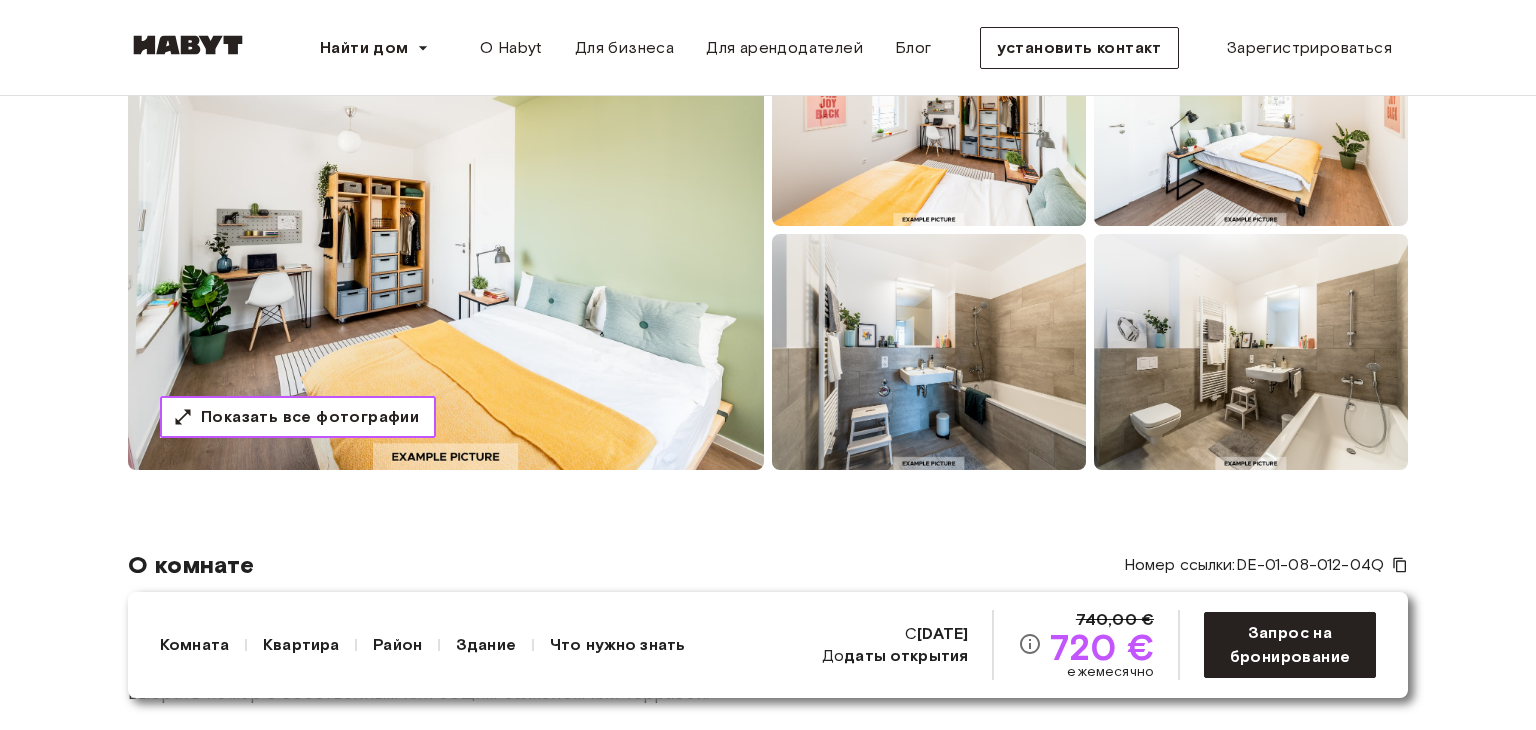 click on "Показать все фотографии" at bounding box center [310, 416] 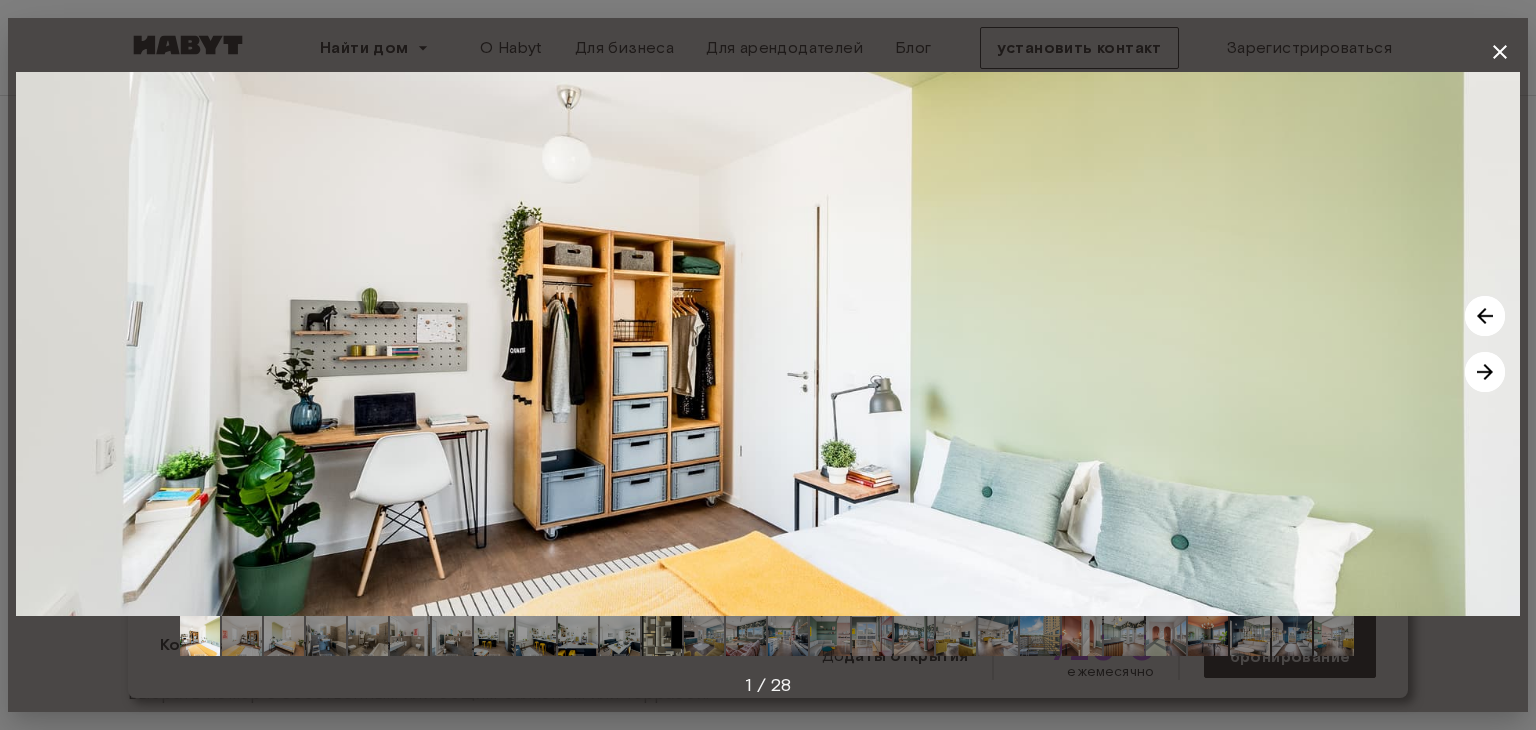 click at bounding box center (1166, 636) 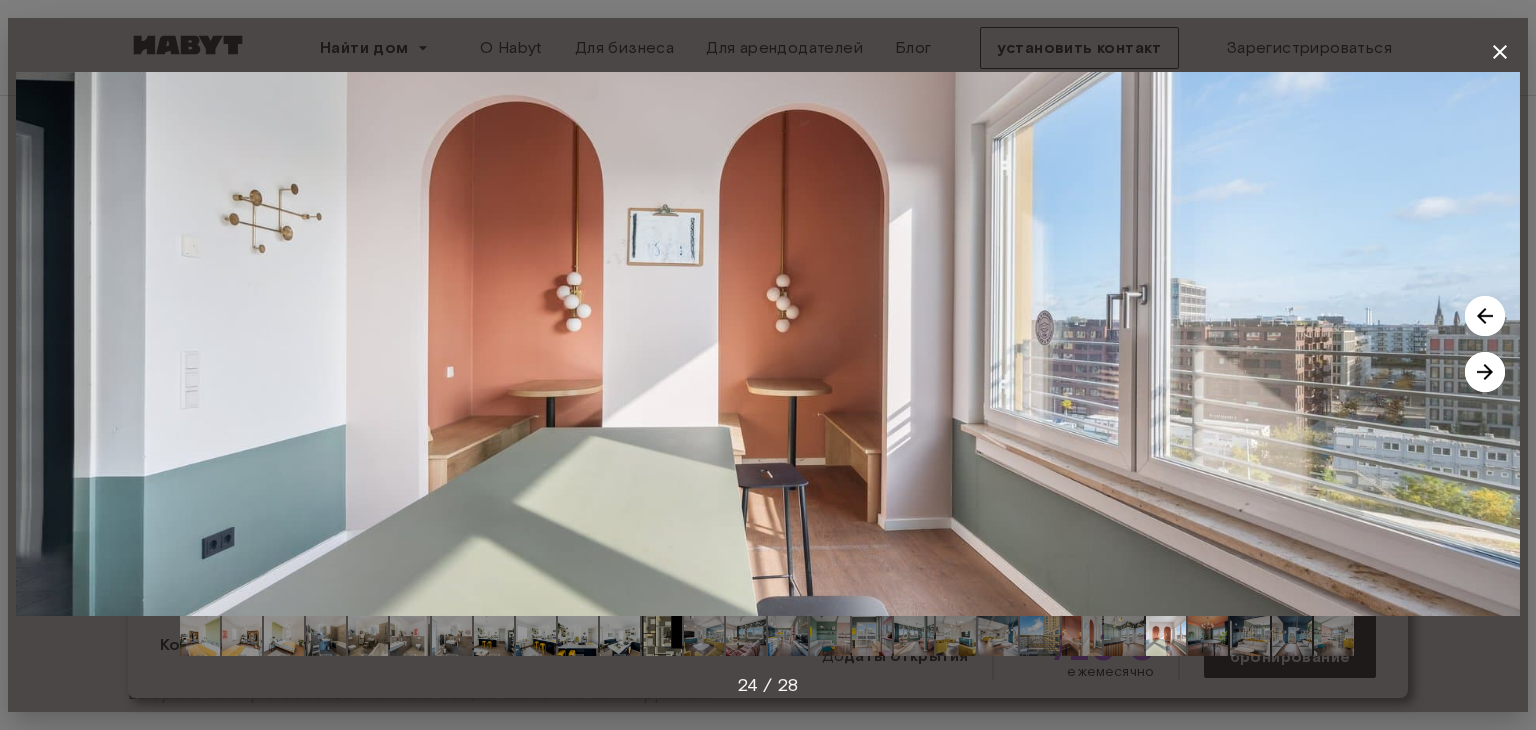 click at bounding box center [768, 636] 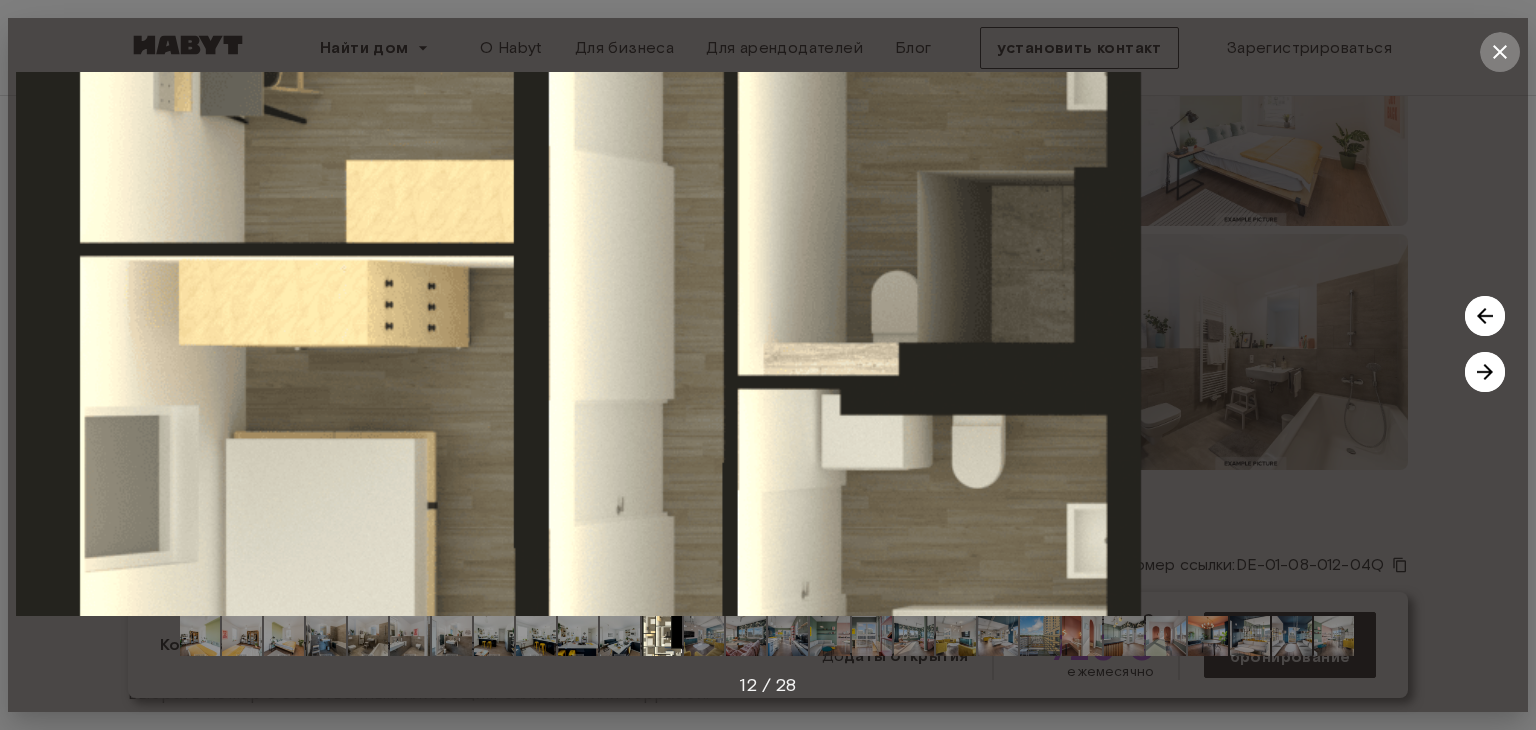 click 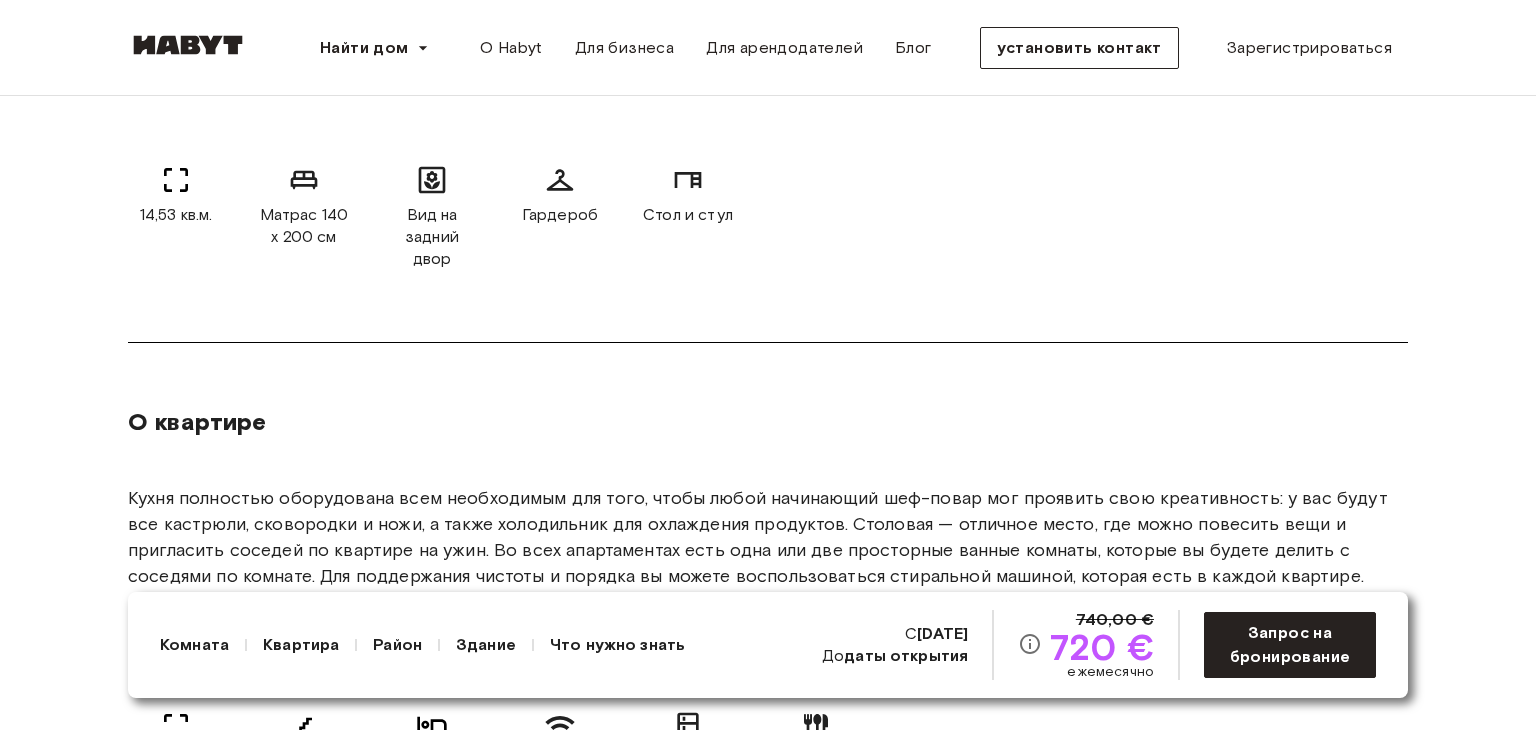 scroll, scrollTop: 936, scrollLeft: 0, axis: vertical 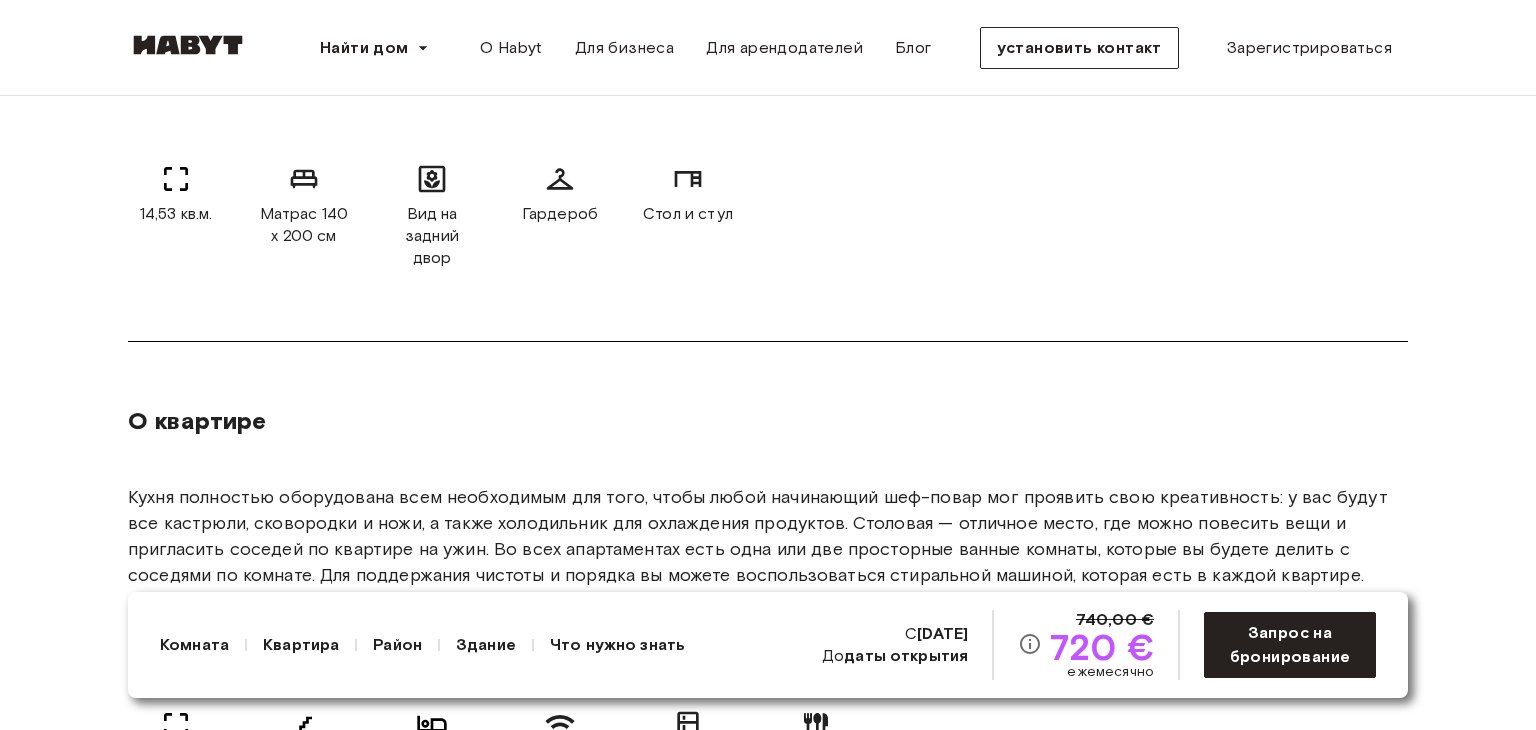 click on "Комната" at bounding box center [194, 644] 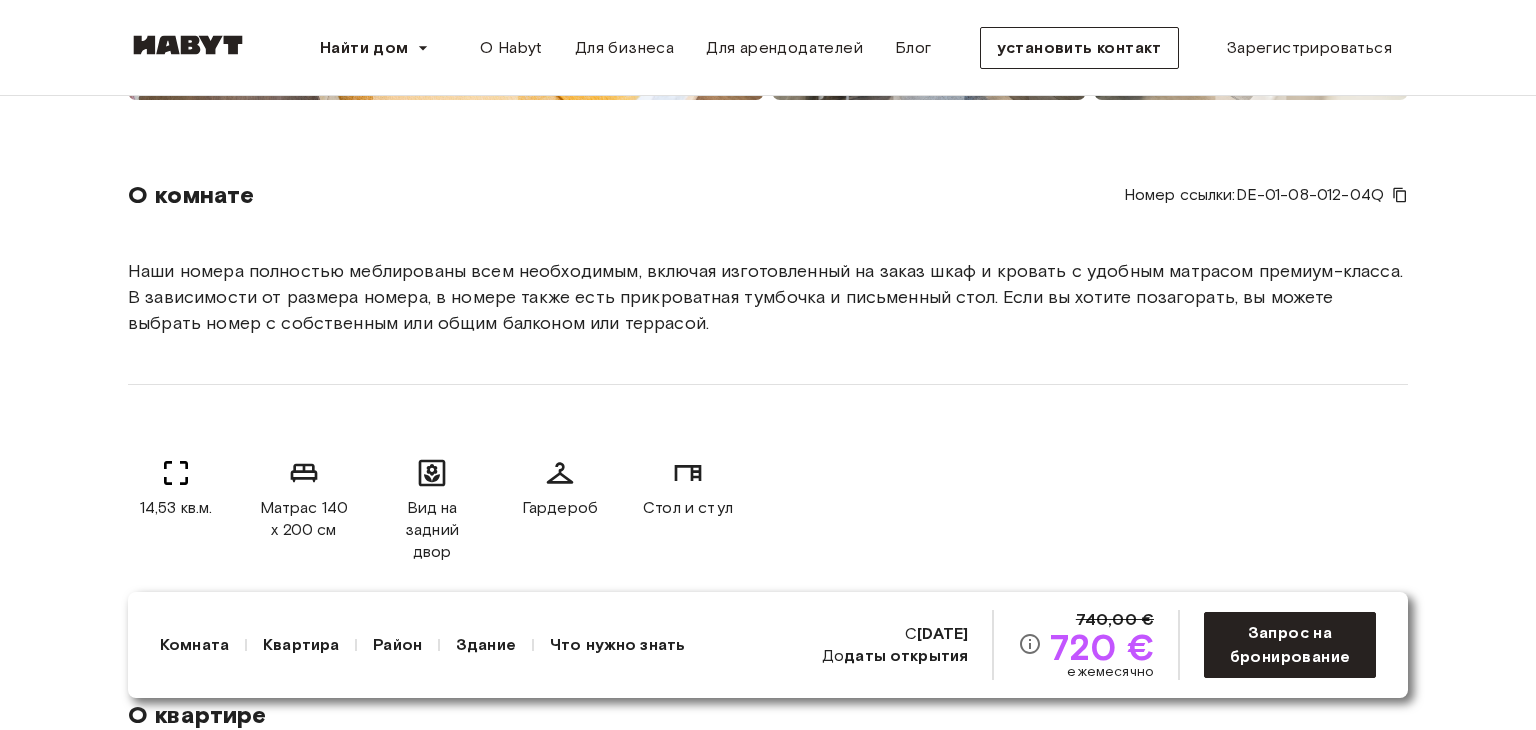 click on "Здание" at bounding box center (486, 644) 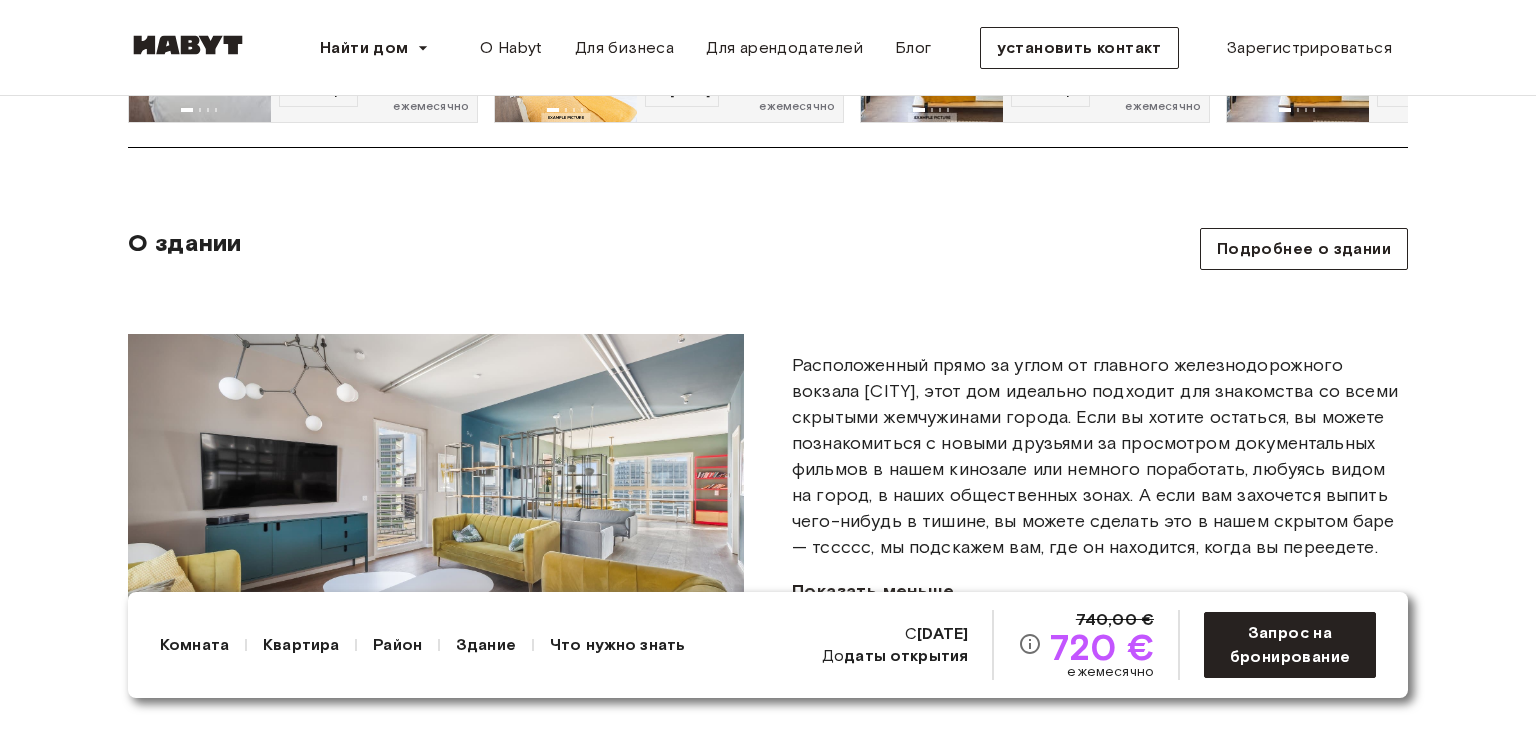 click on "Что нужно знать" at bounding box center (617, 644) 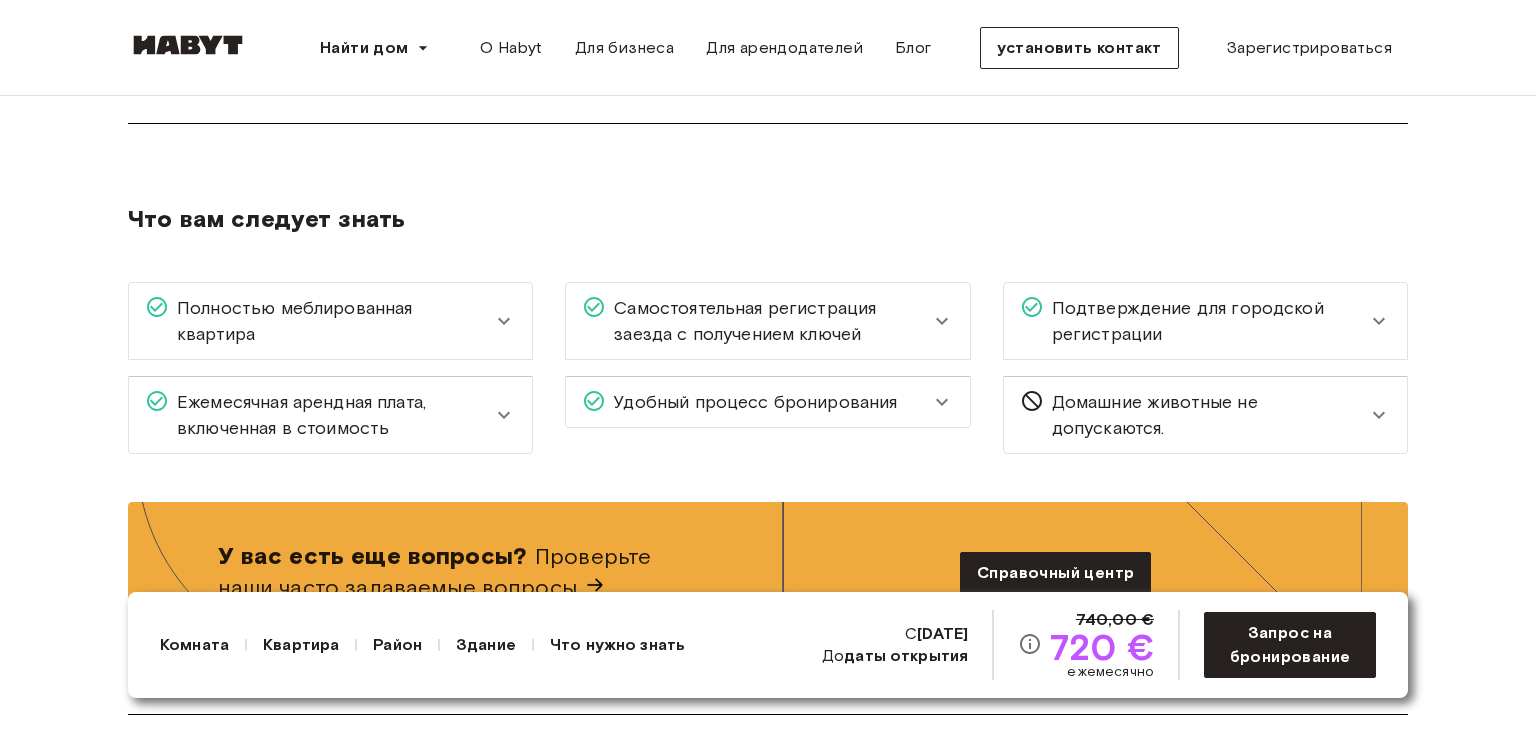 scroll, scrollTop: 1959, scrollLeft: 0, axis: vertical 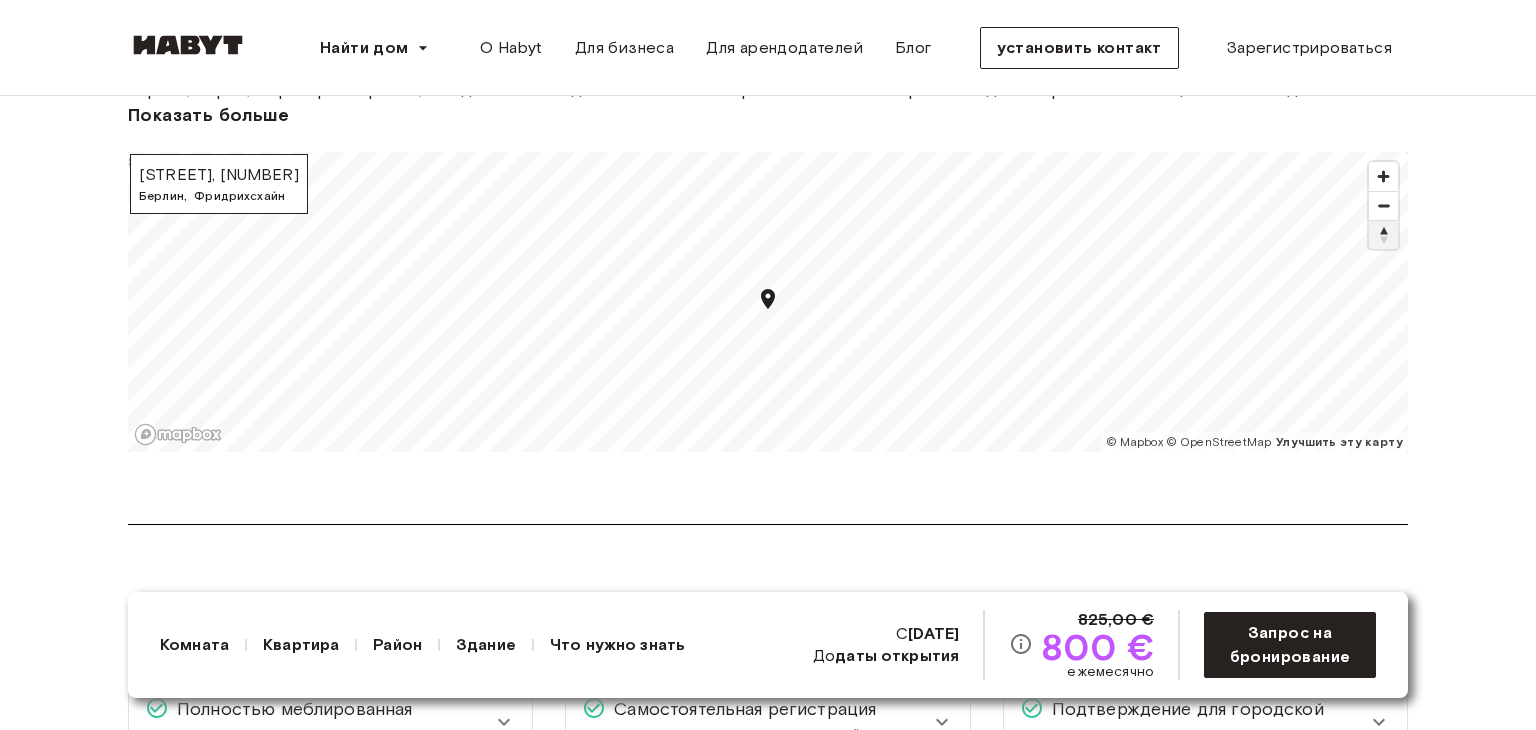 click at bounding box center (1383, 234) 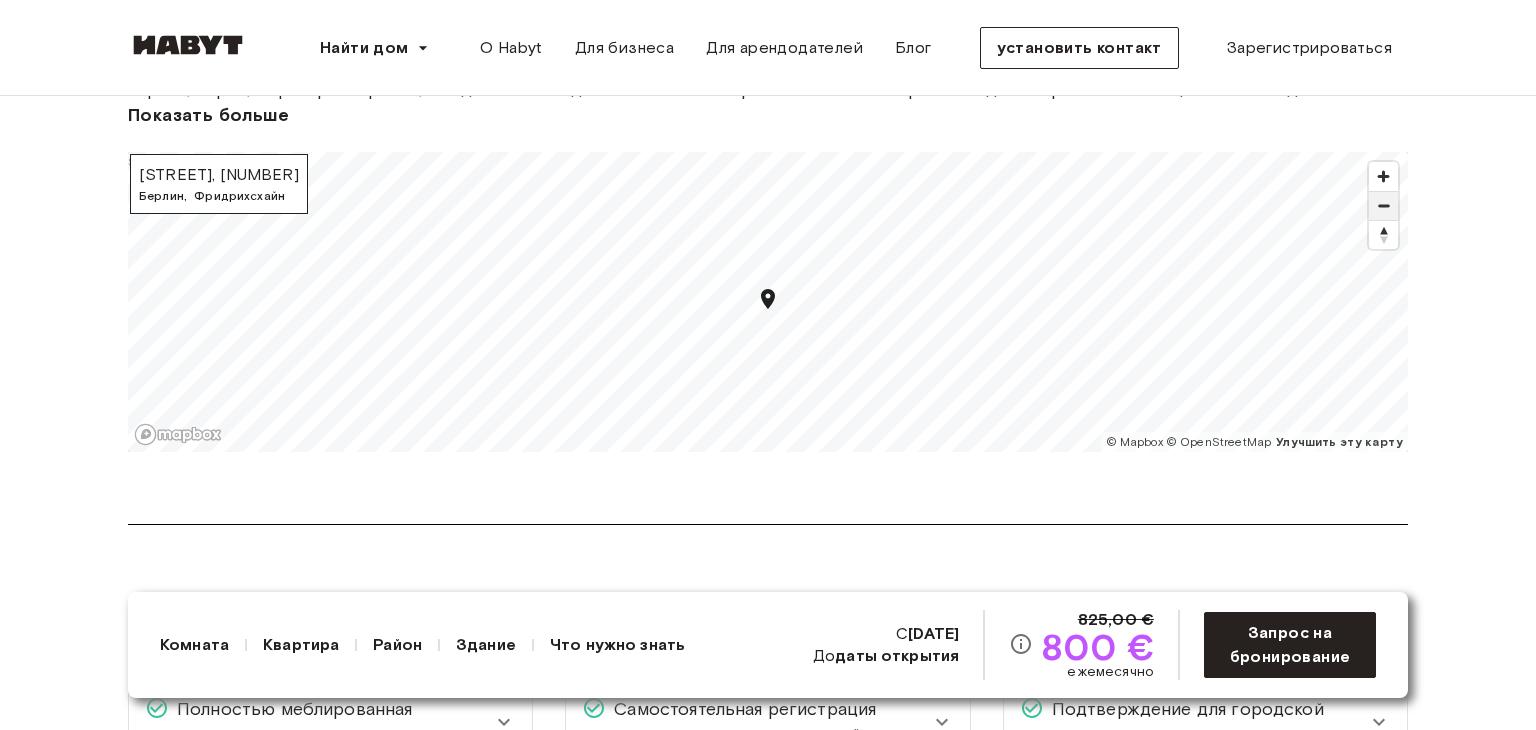 click at bounding box center (1383, 206) 